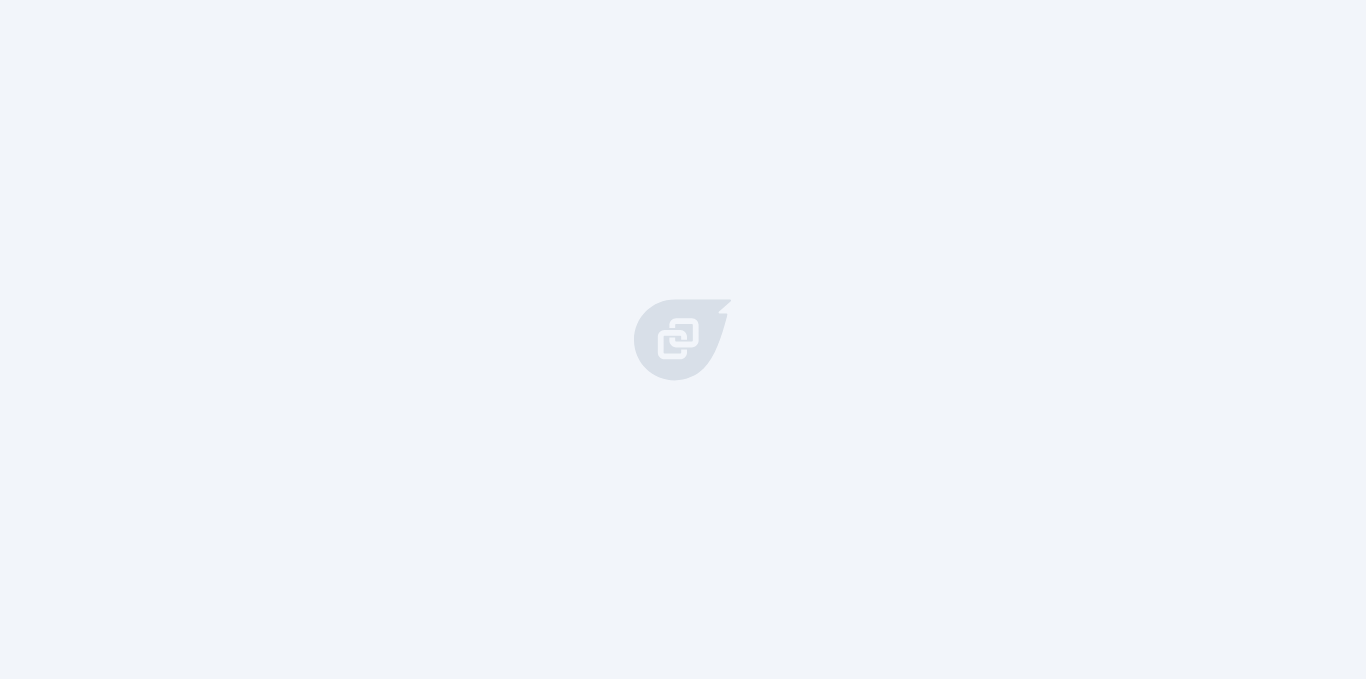 scroll, scrollTop: 0, scrollLeft: 0, axis: both 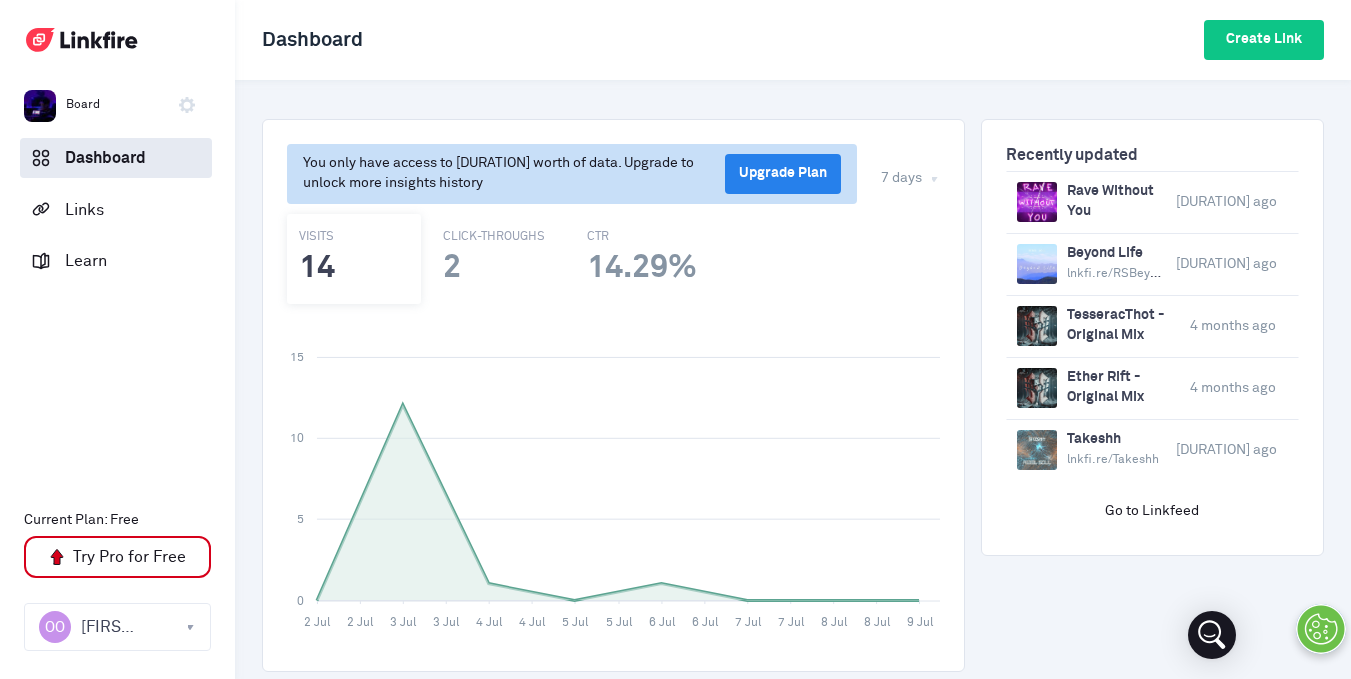 click on "Dashboard" at bounding box center [116, 157] 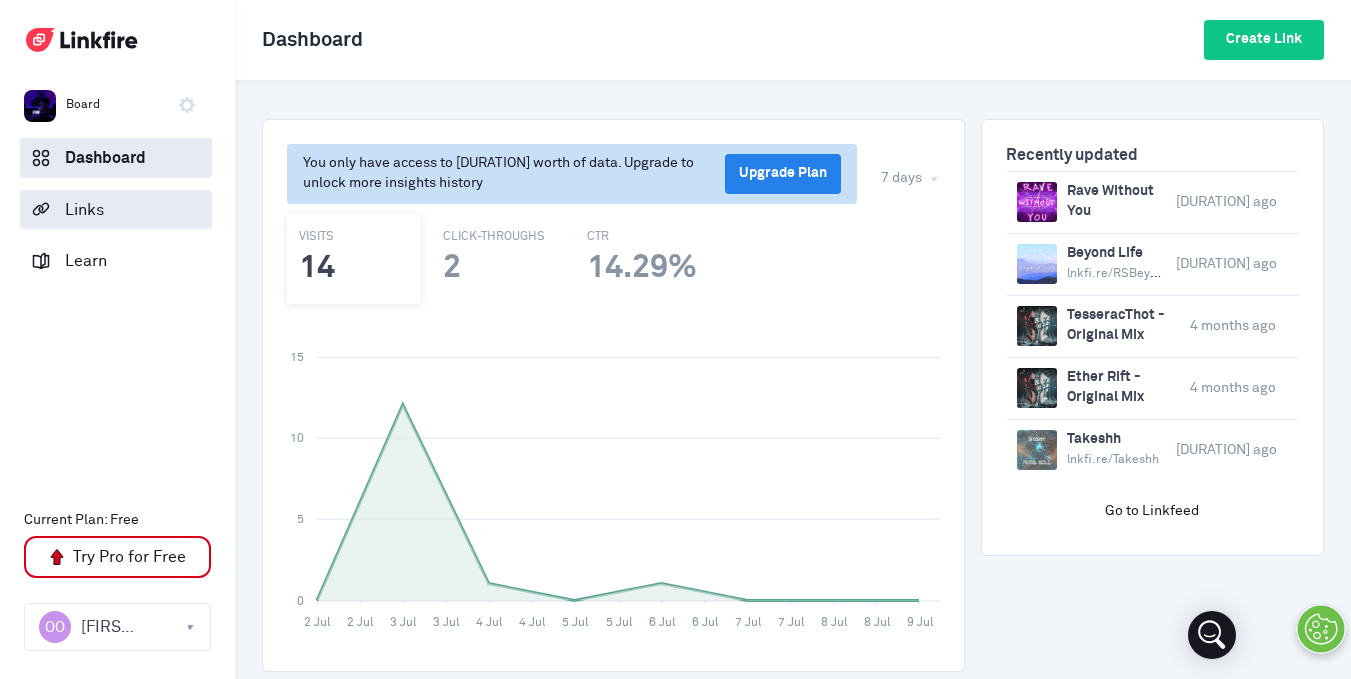 click on "Links" at bounding box center (77, 209) 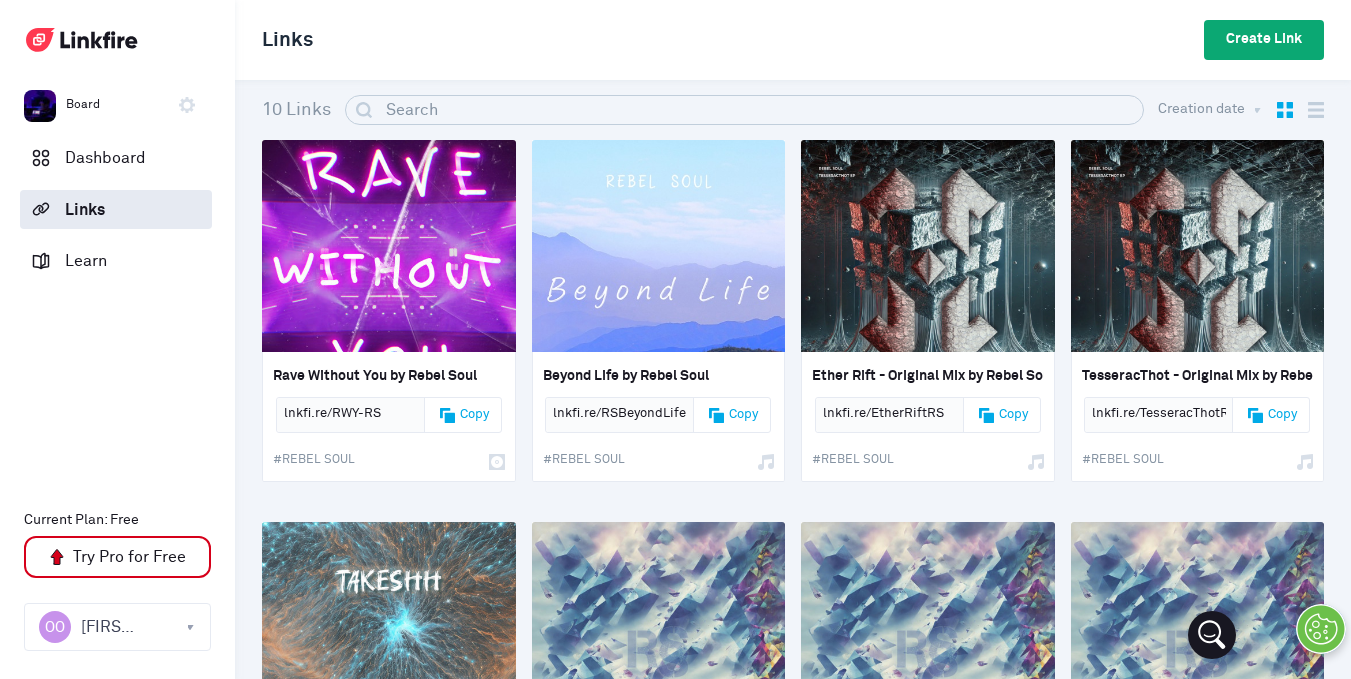 click on "Create Link" at bounding box center (1264, 40) 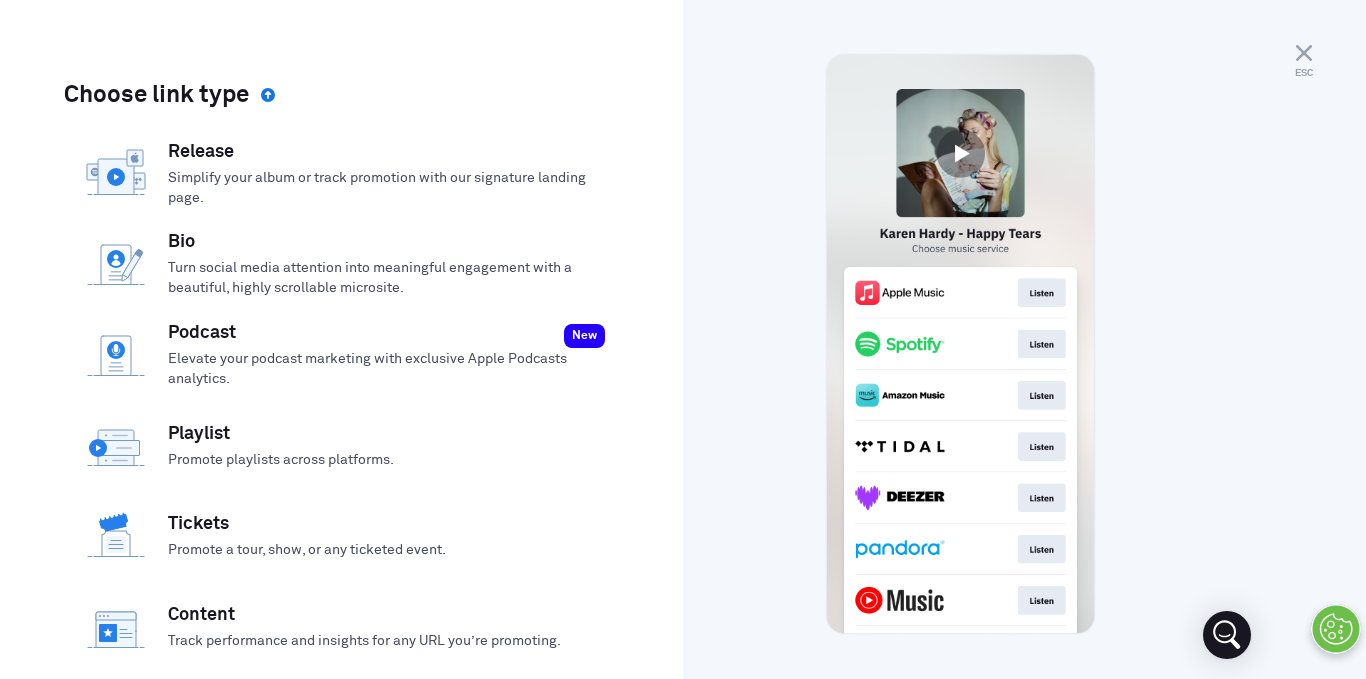 click on "Simplify your album or track promotion with our signature landing page." at bounding box center (387, 188) 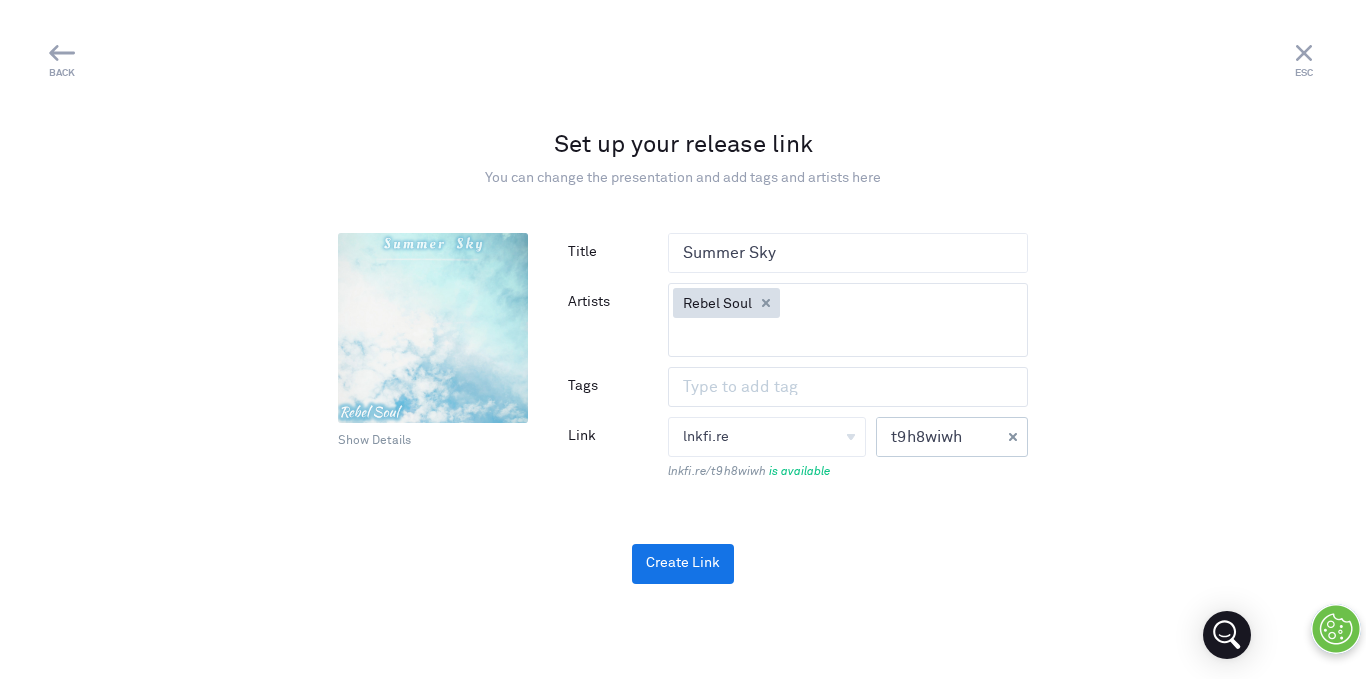 click on "t9h8wiwh" at bounding box center (938, 437) 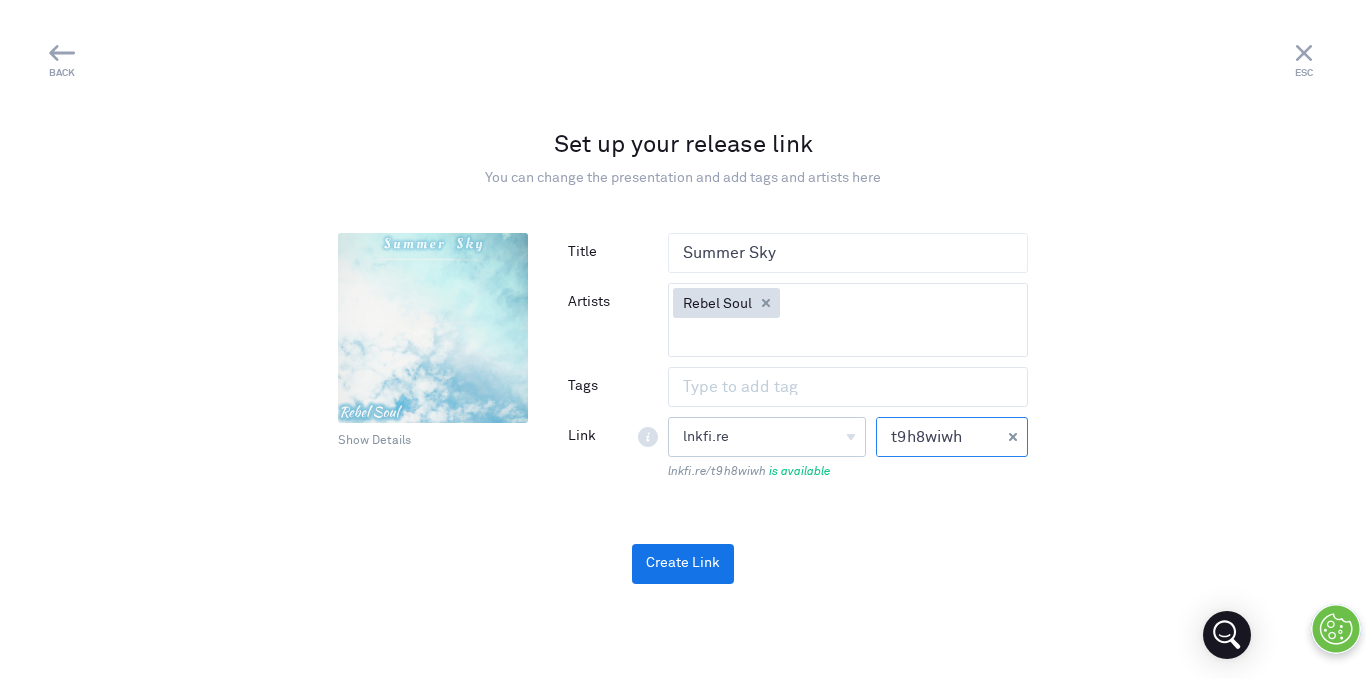 click on "lnkfi.re
lnkfi.re" at bounding box center (767, 437) 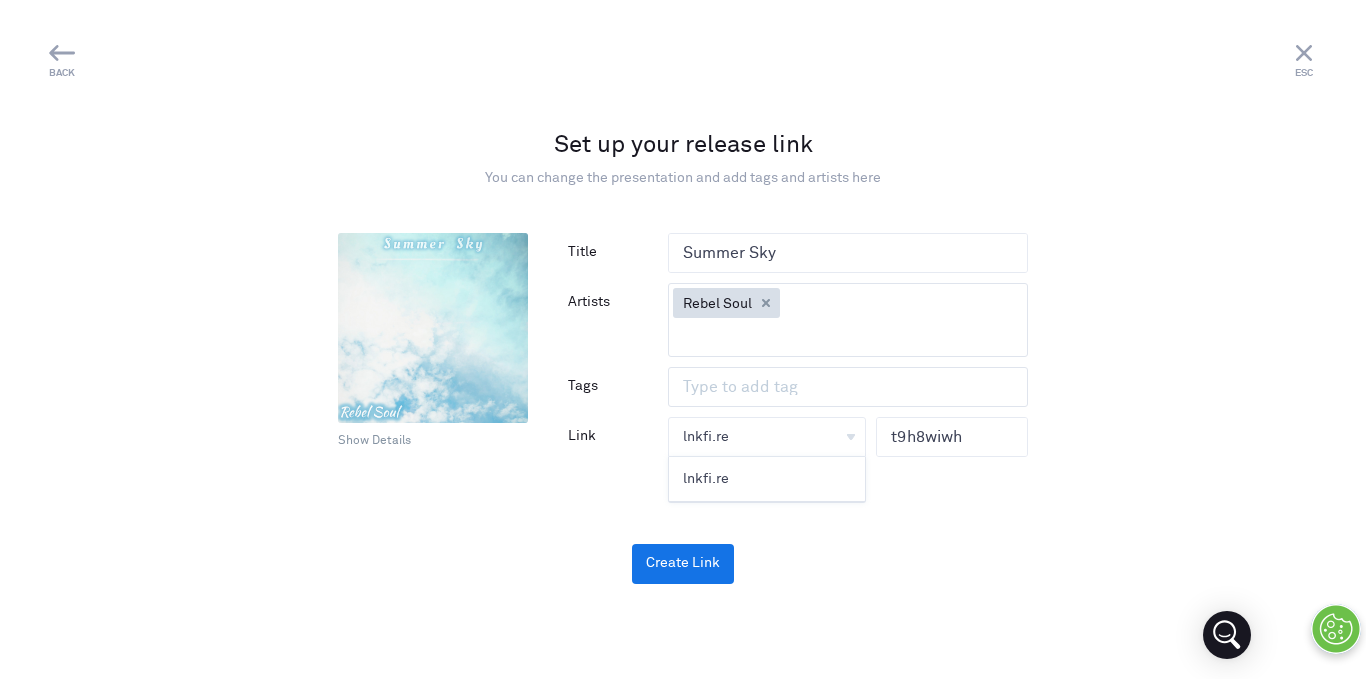 click on "lnkfi.re" at bounding box center (767, 479) 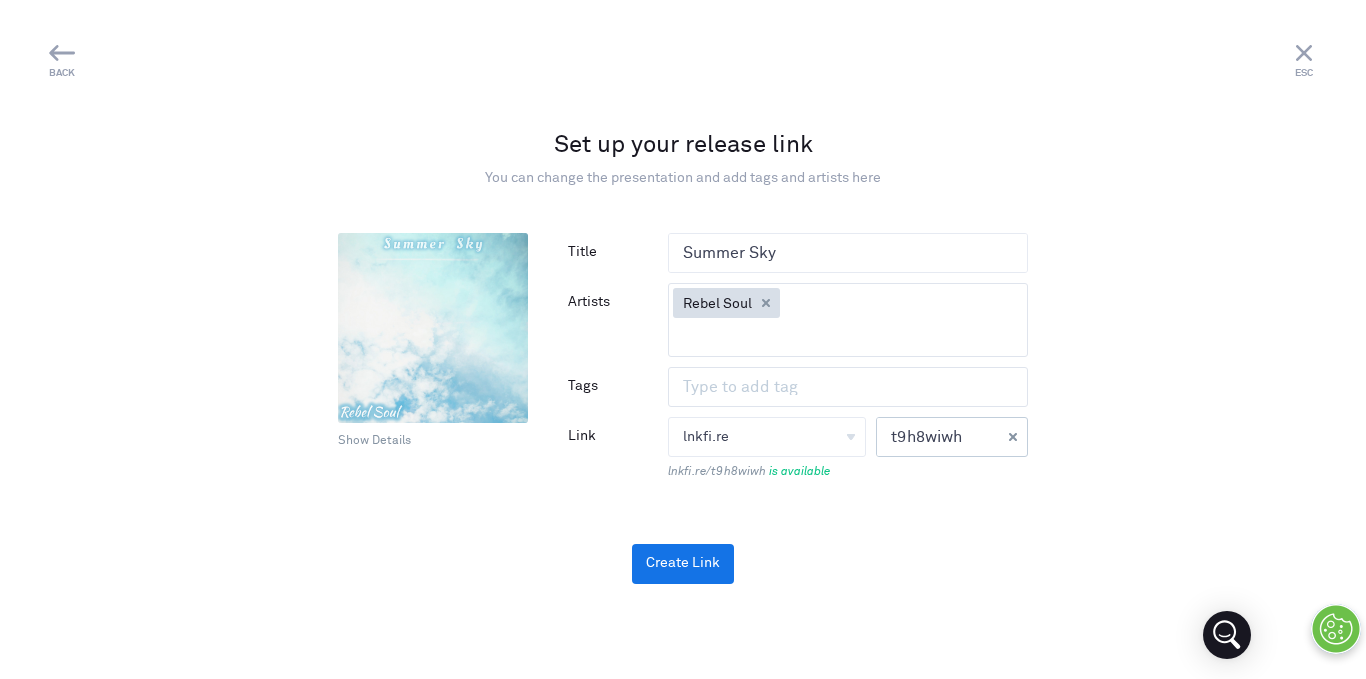 click on "t9h8wiwh" at bounding box center (938, 437) 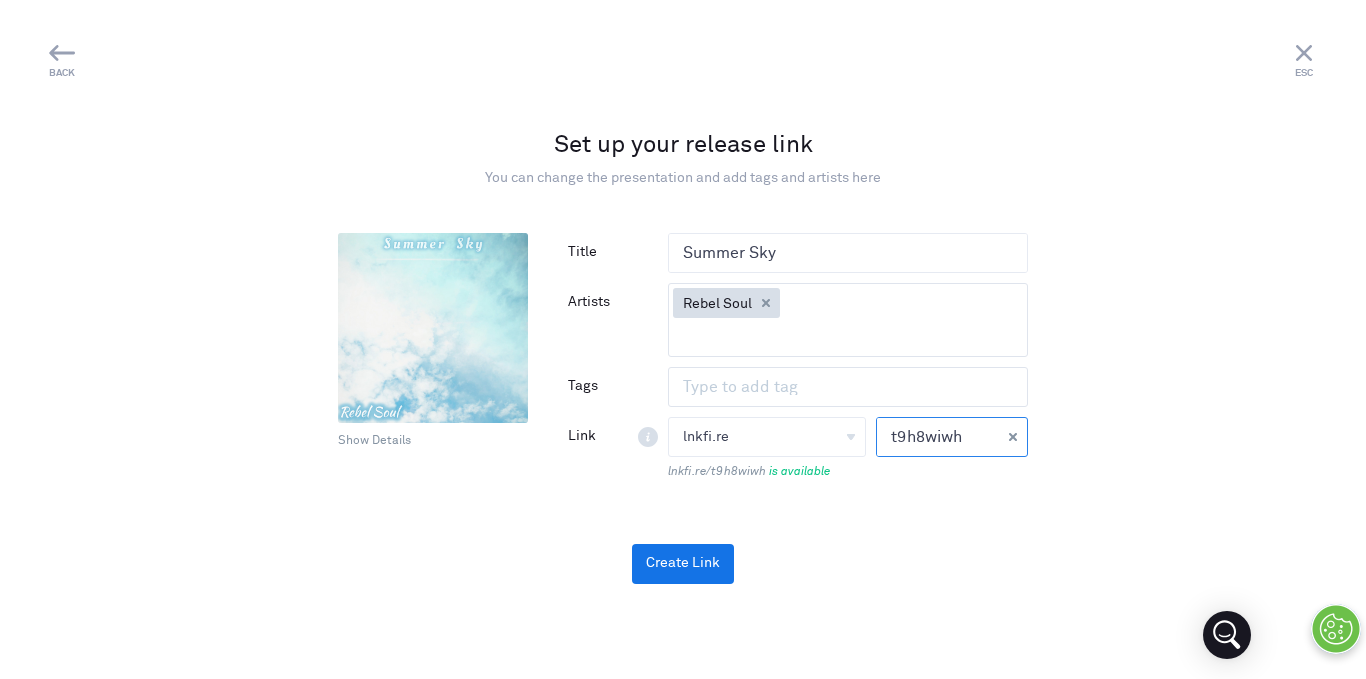 click on "t9h8wiwh" at bounding box center [938, 437] 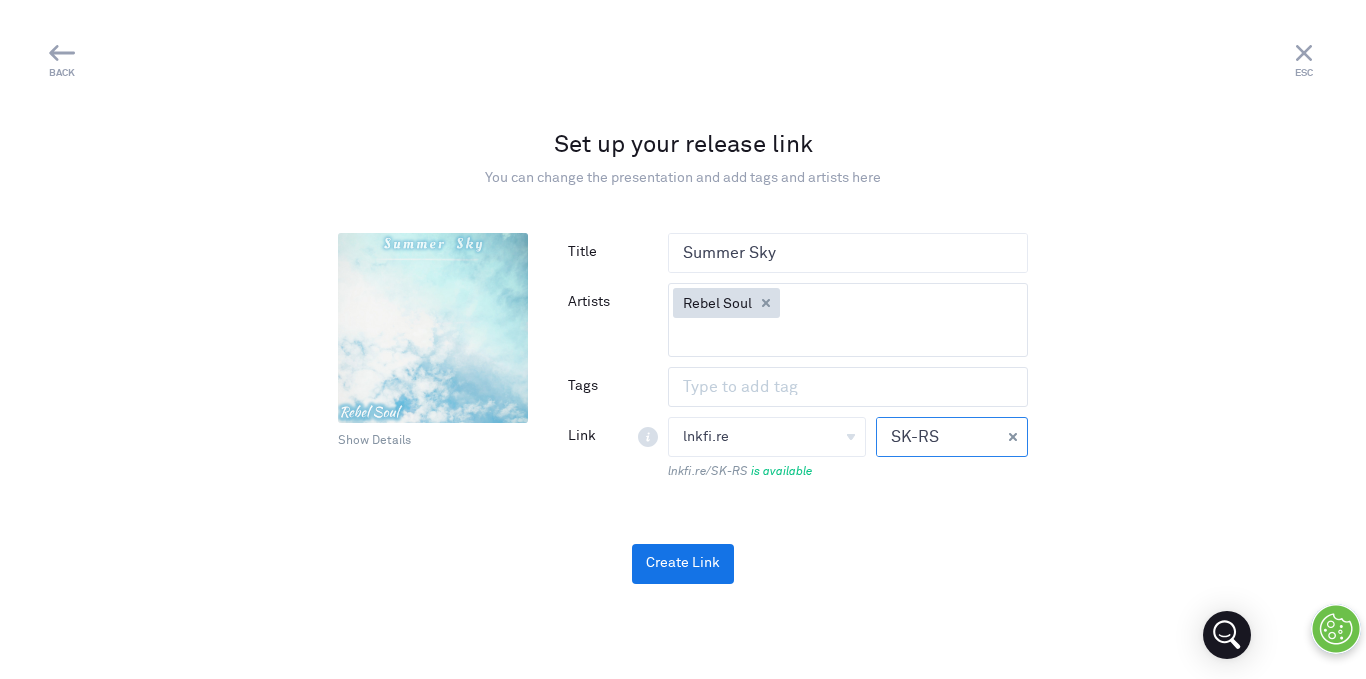 click on "SK-RS" at bounding box center (938, 437) 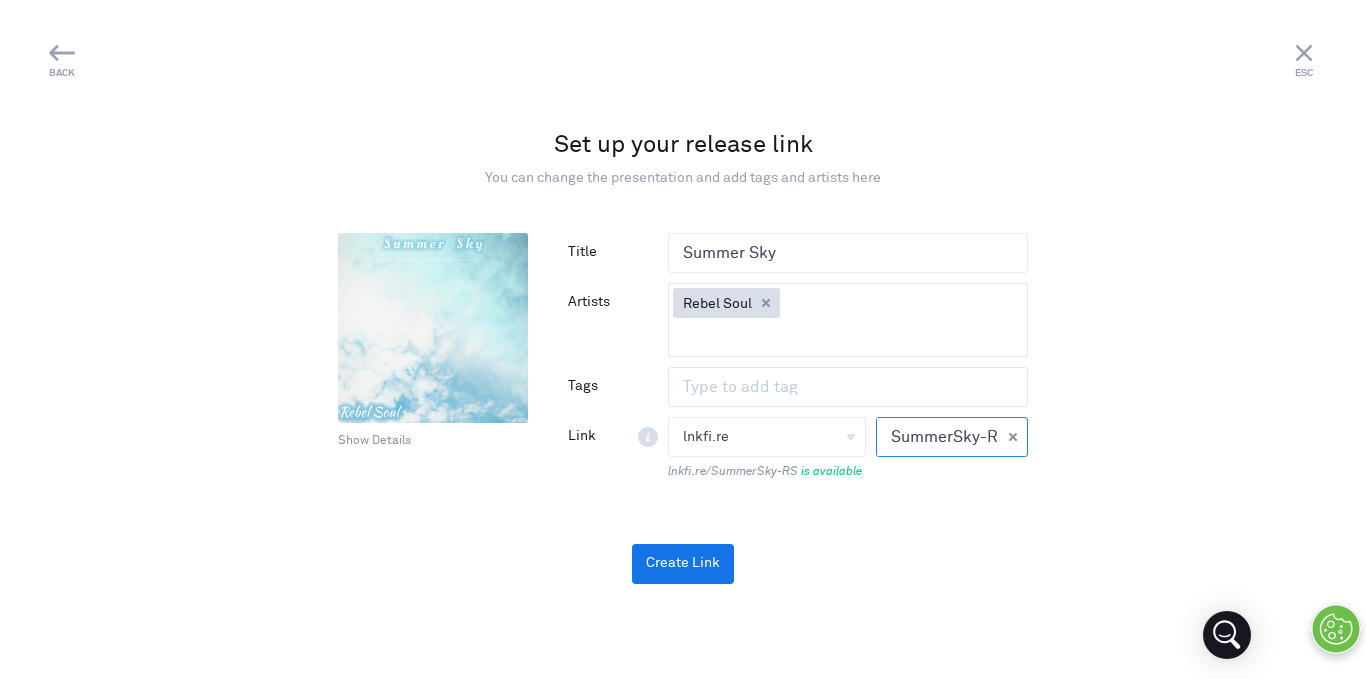 type on "SummerSky-RS" 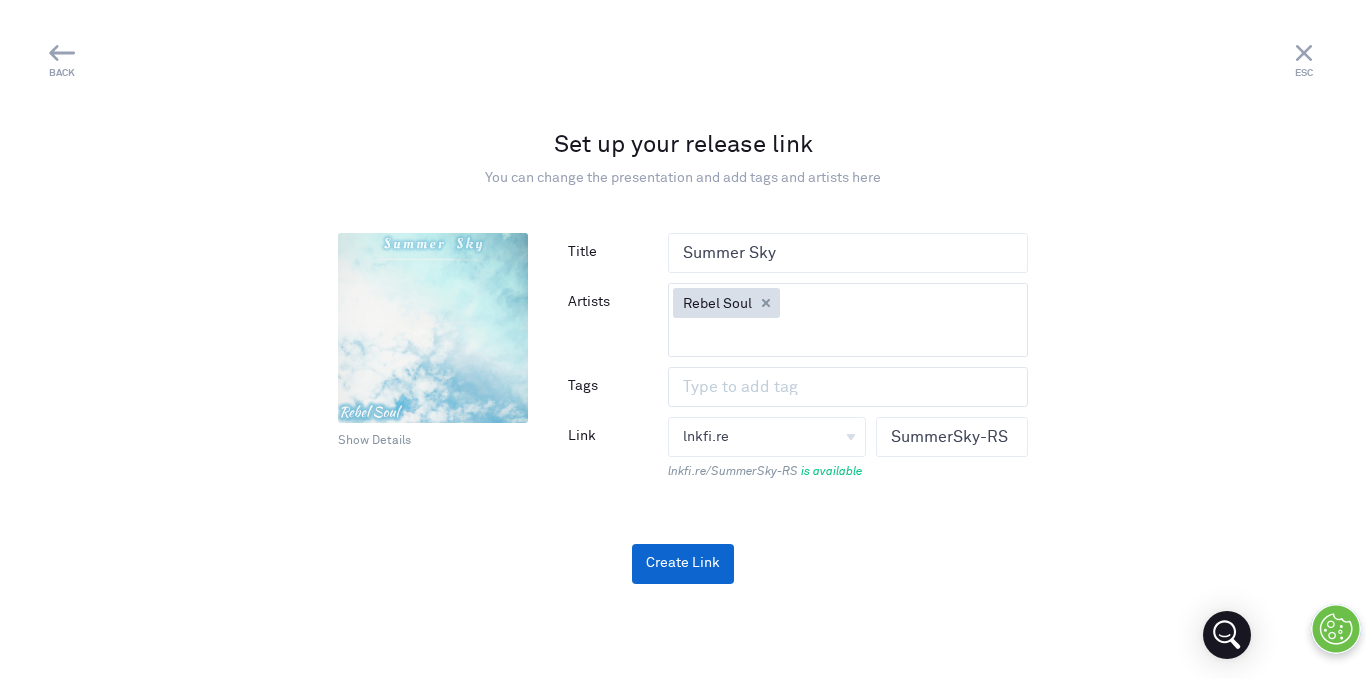 click on "Create Link" at bounding box center (683, 564) 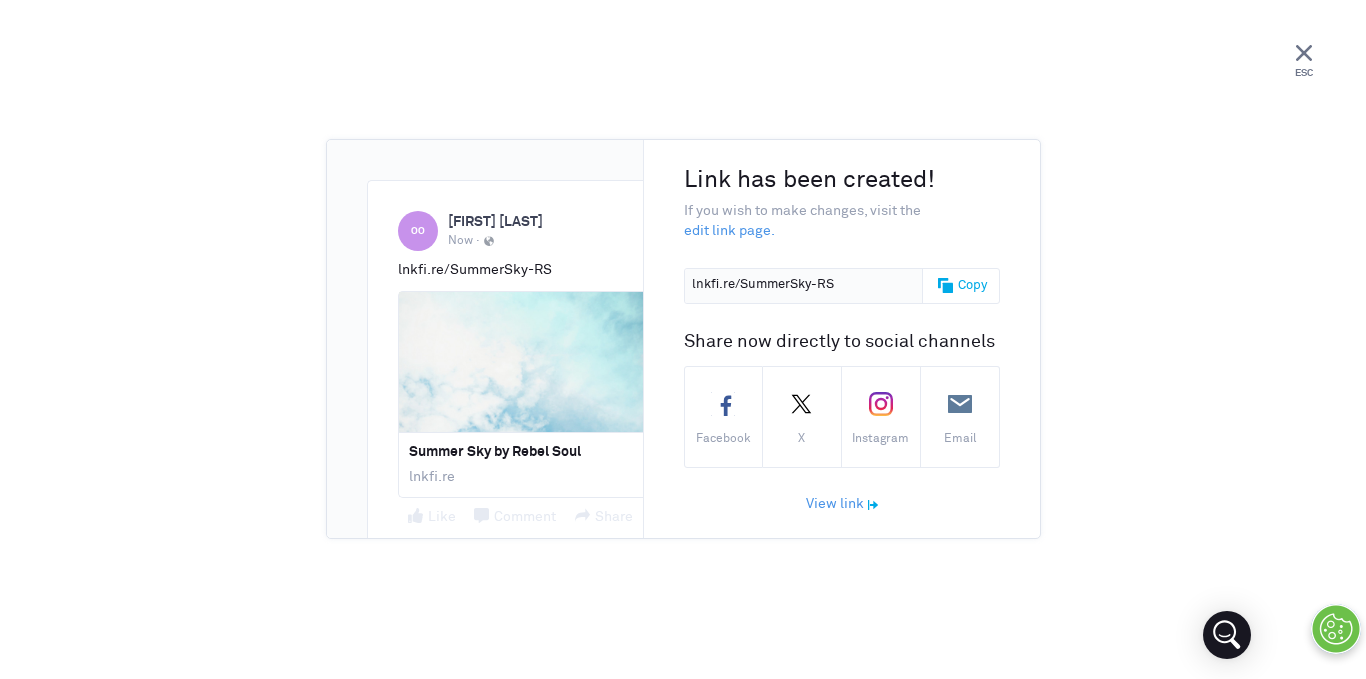 click at bounding box center (1304, 53) 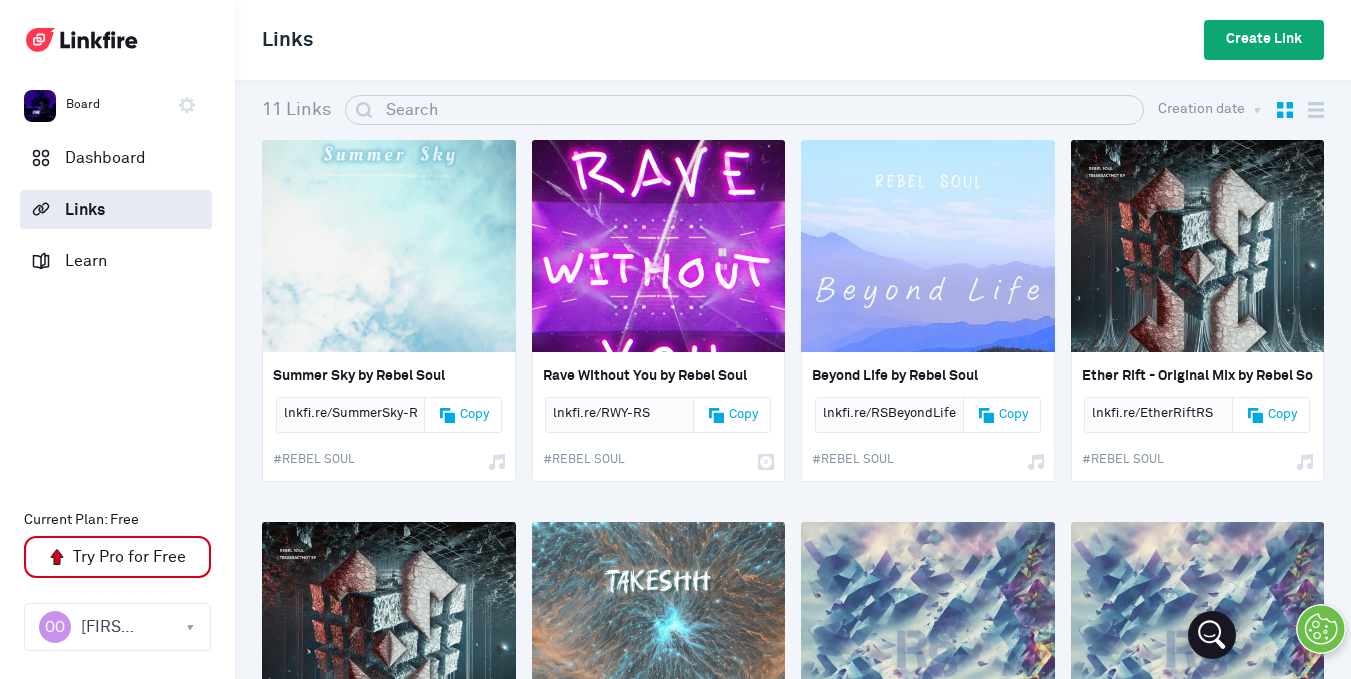 click on "Create Link" at bounding box center [1264, 40] 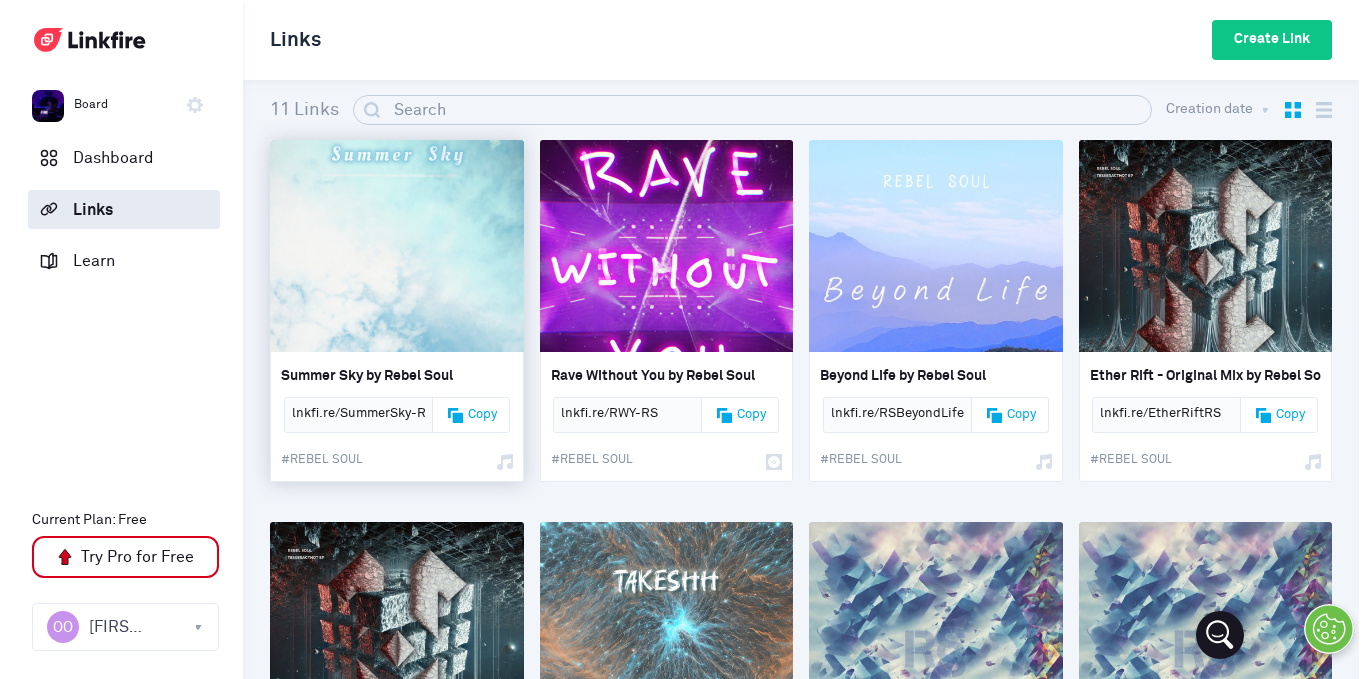 scroll, scrollTop: 0, scrollLeft: 0, axis: both 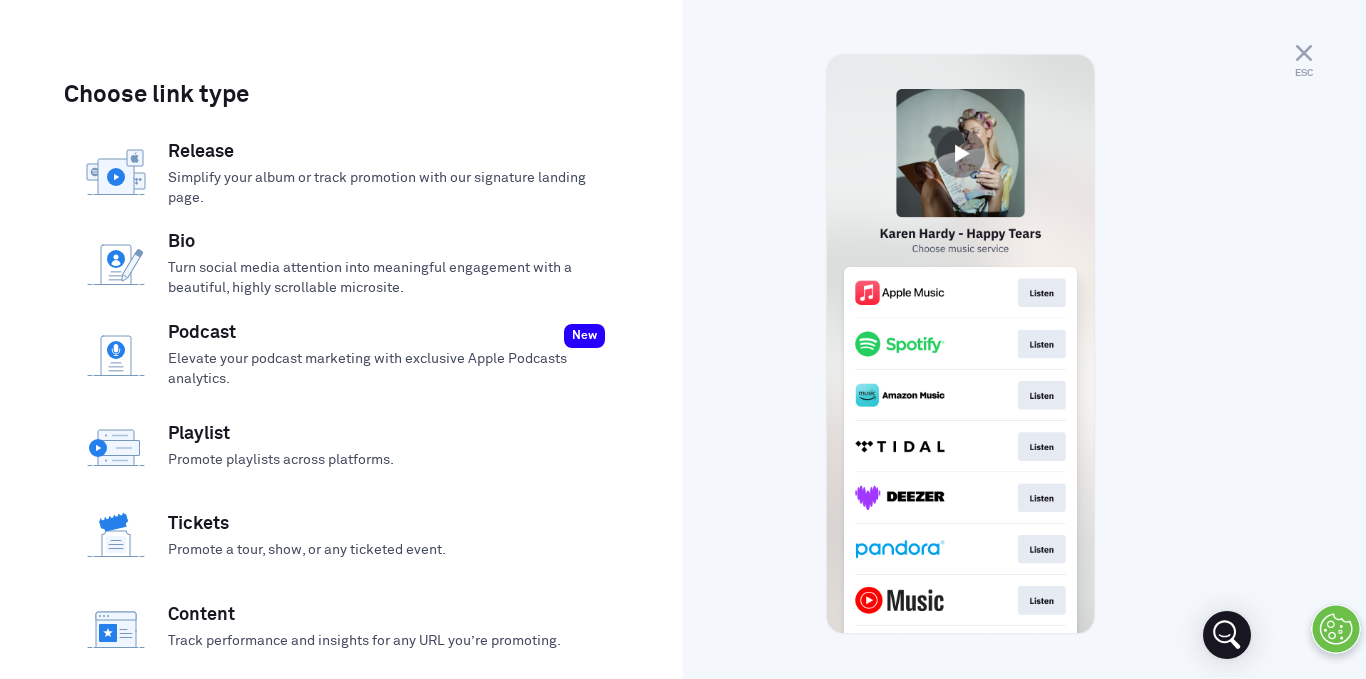 click on "Simplify your album or track promotion with our signature landing page." at bounding box center [387, 188] 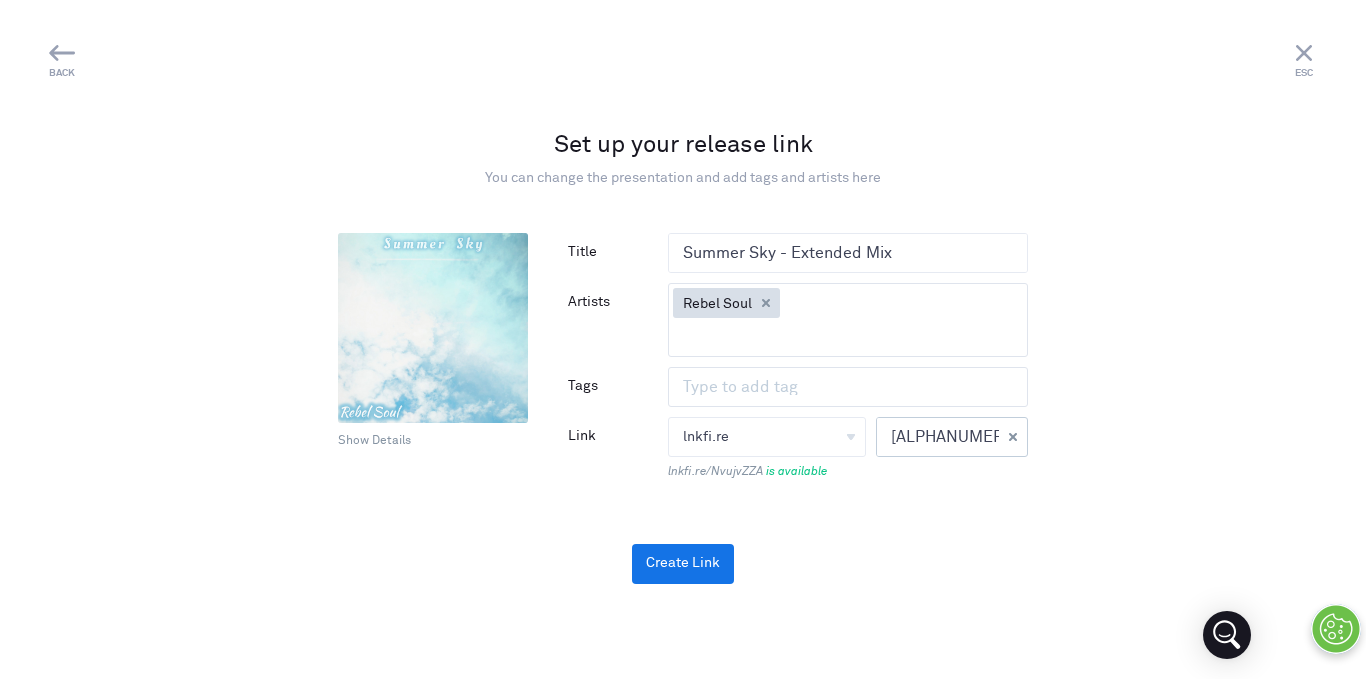 click on "[ALPHANUMERIC_STRING]" at bounding box center [938, 437] 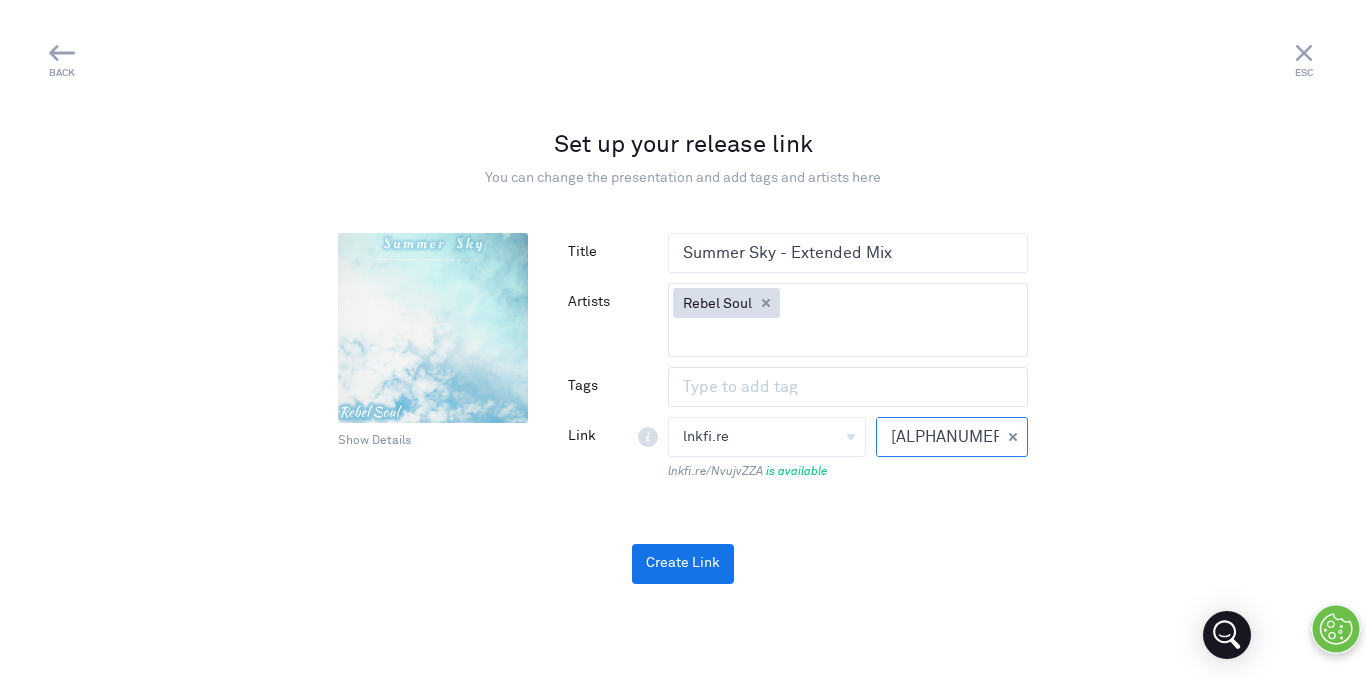 click on "[ALPHANUMERIC_STRING]" at bounding box center (938, 437) 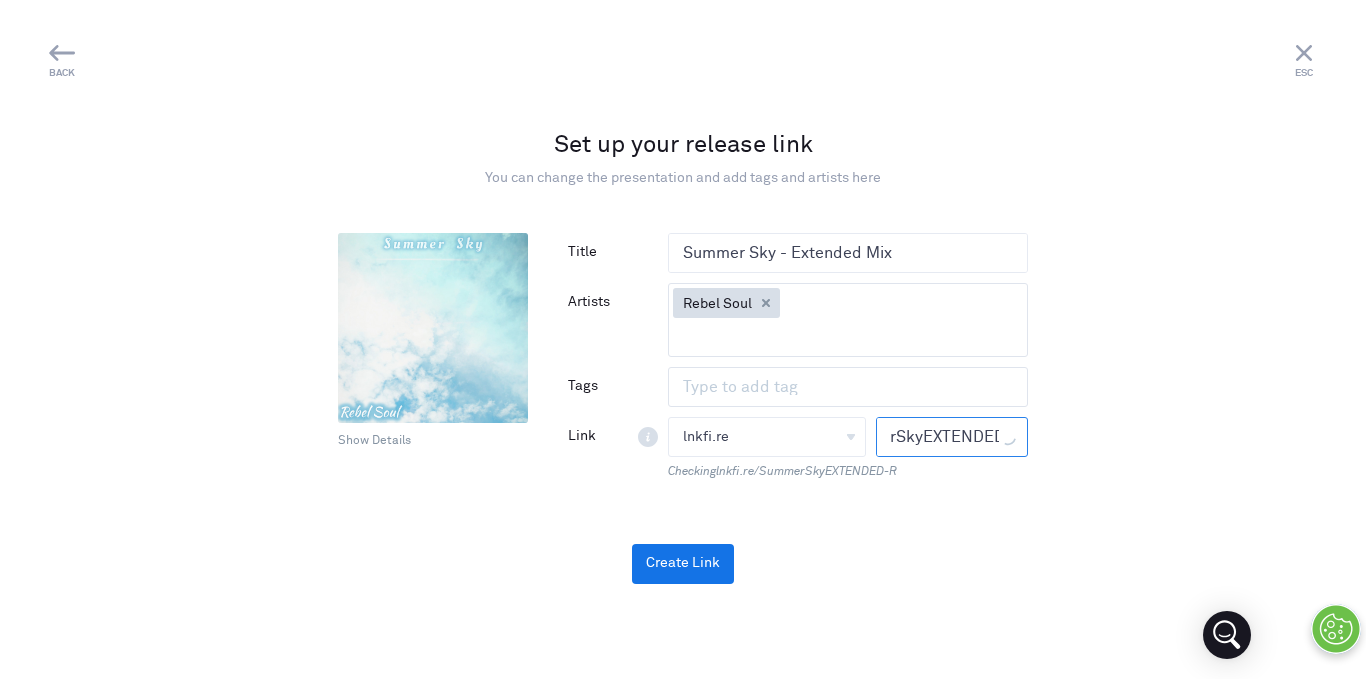 scroll, scrollTop: 0, scrollLeft: 66, axis: horizontal 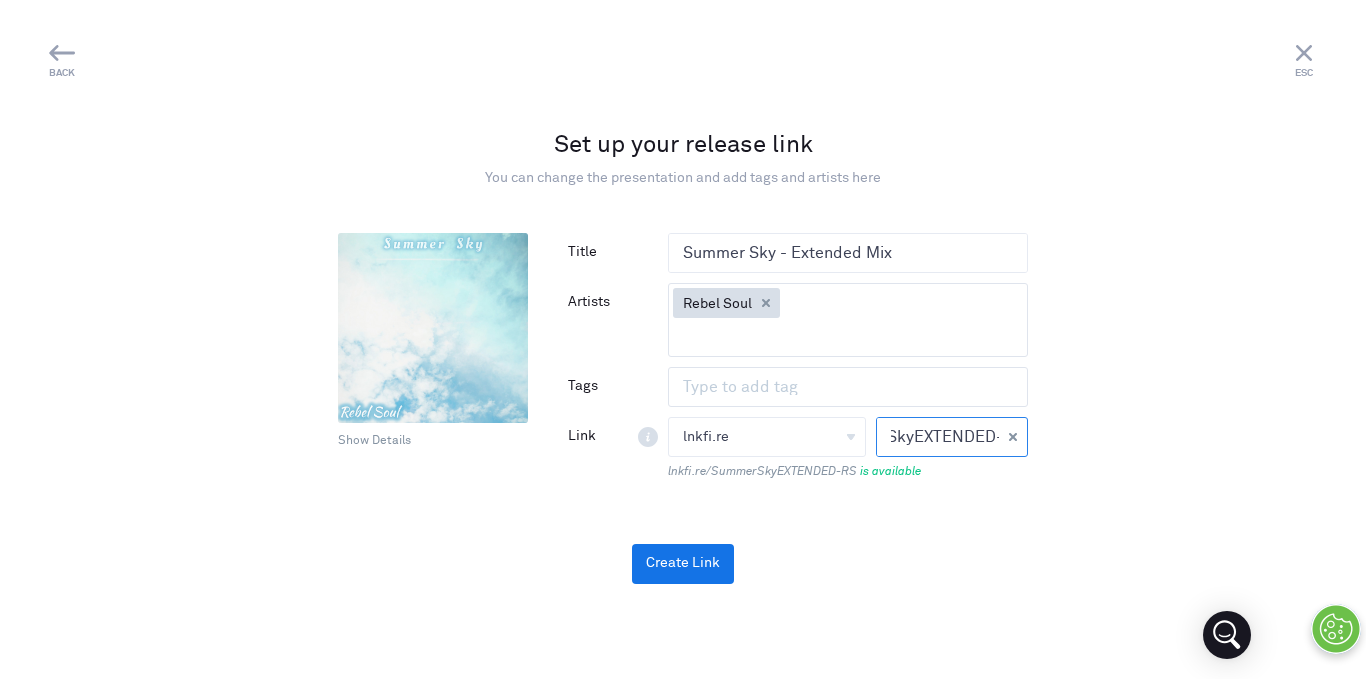 click on "SummerSkyEXTENDED-RS" at bounding box center [938, 437] 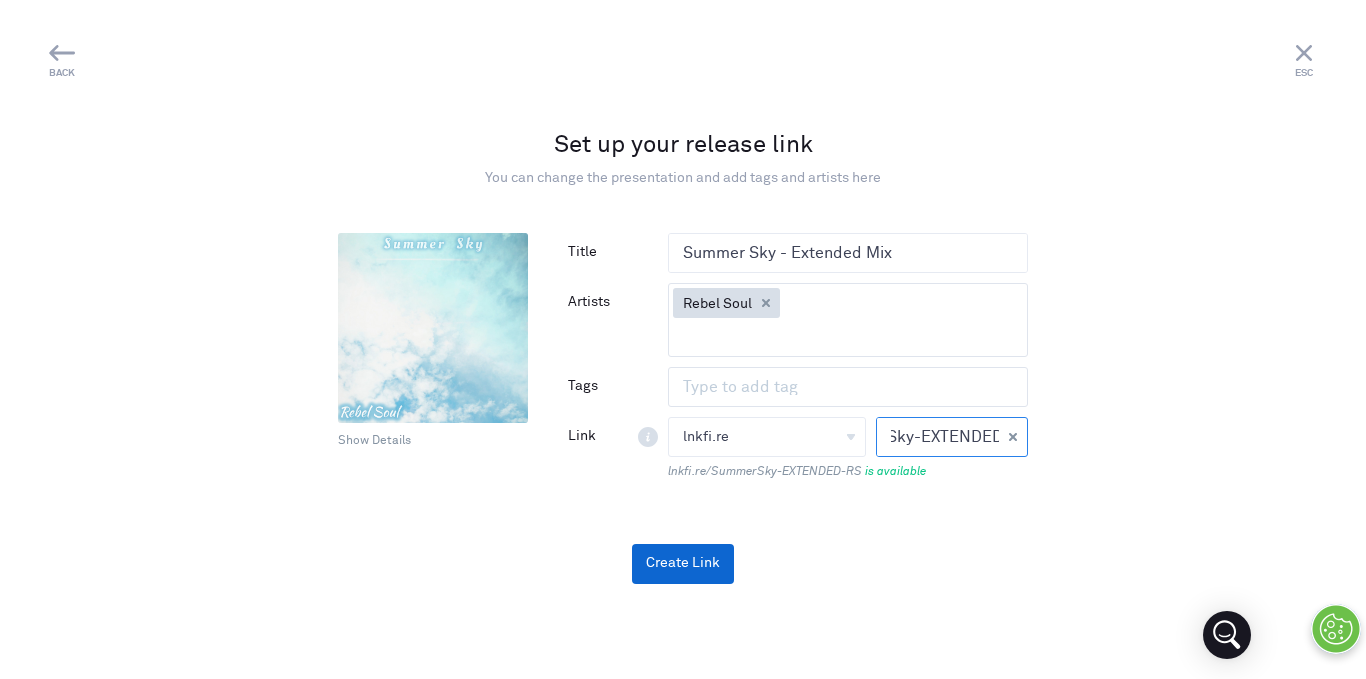 type on "SummerSky-EXTENDED-RS" 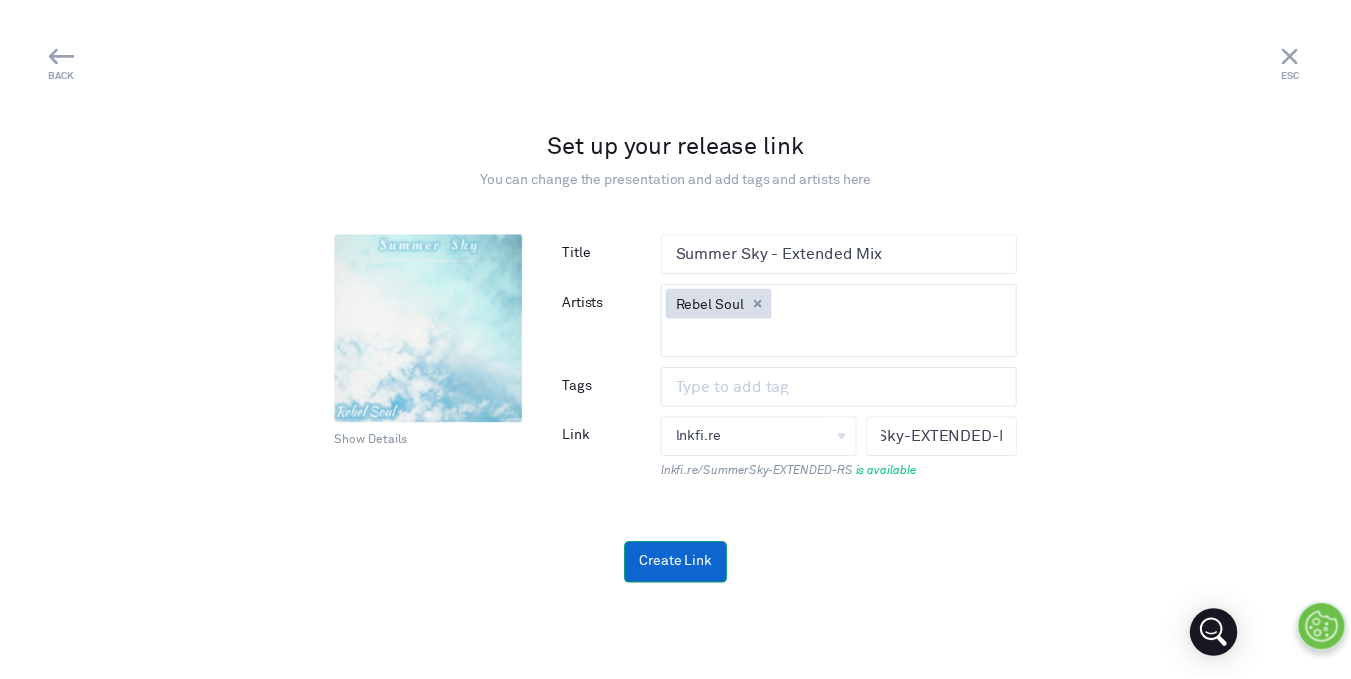 scroll, scrollTop: 0, scrollLeft: 0, axis: both 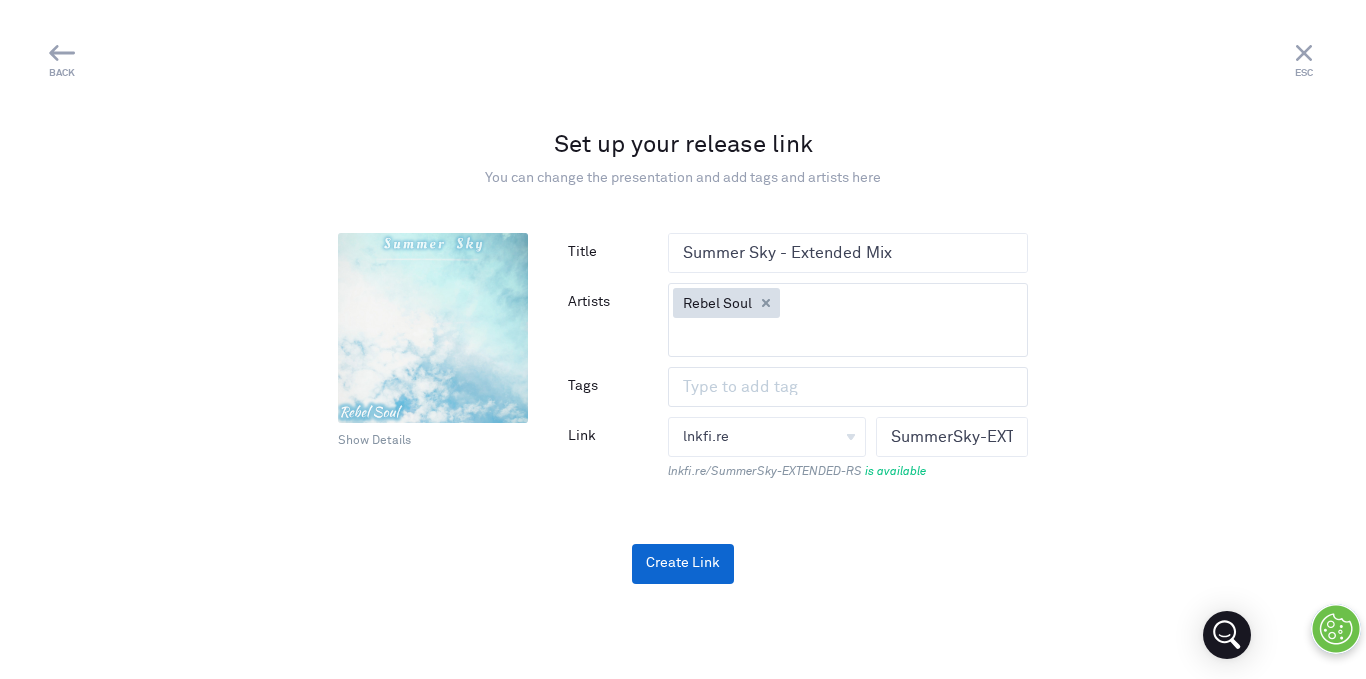 click on "Create Link" at bounding box center [683, 564] 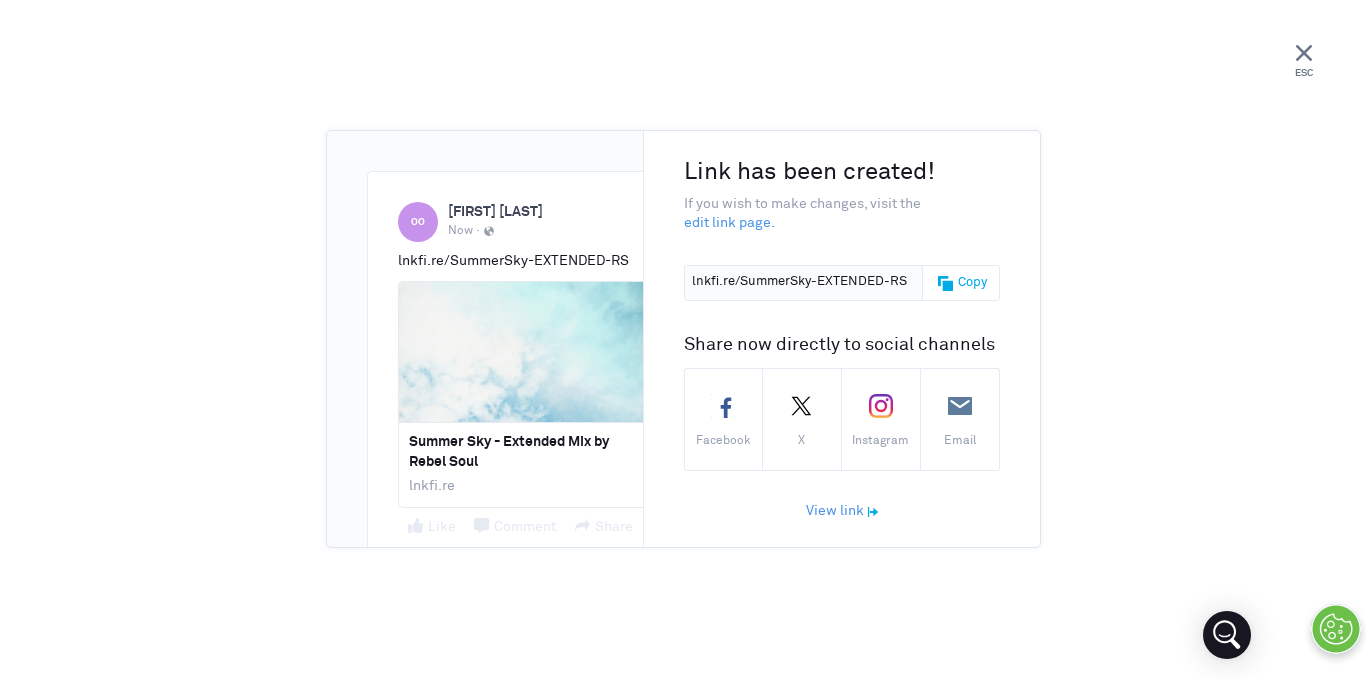 click on "ESC" at bounding box center [1304, 62] 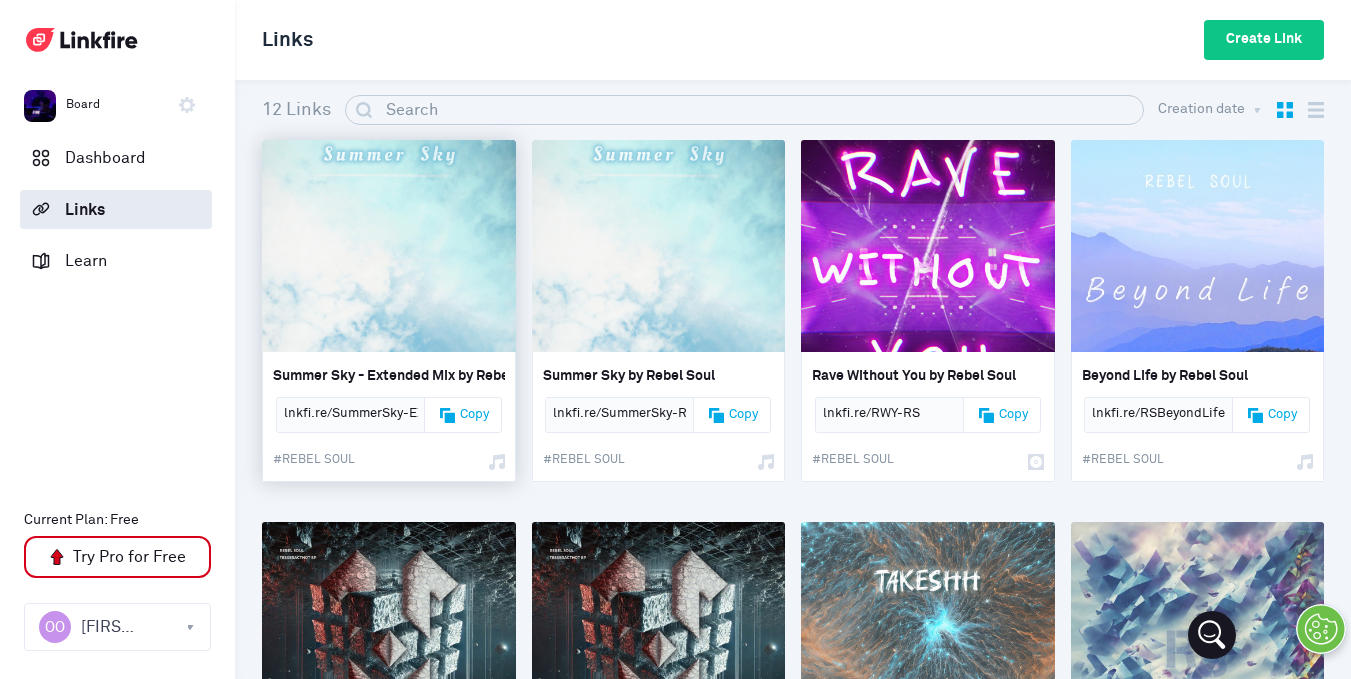 scroll, scrollTop: 0, scrollLeft: 0, axis: both 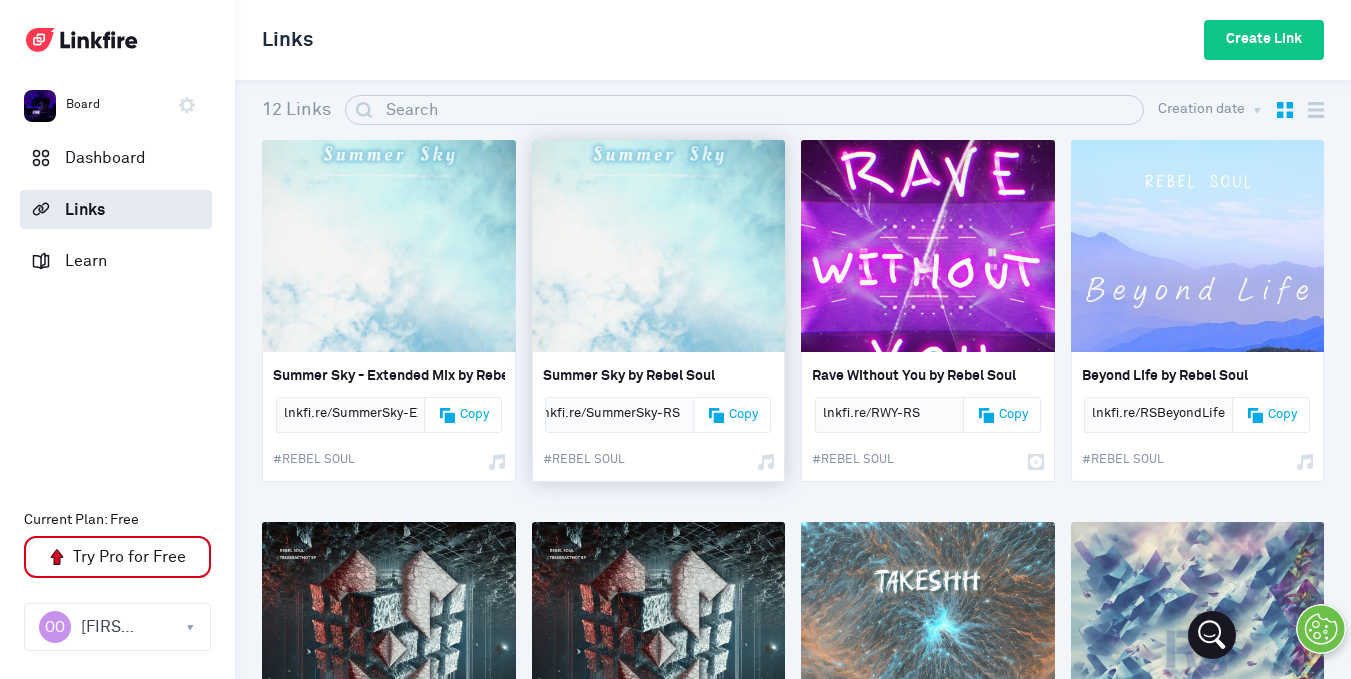 click on "Copy" at bounding box center (743, 415) 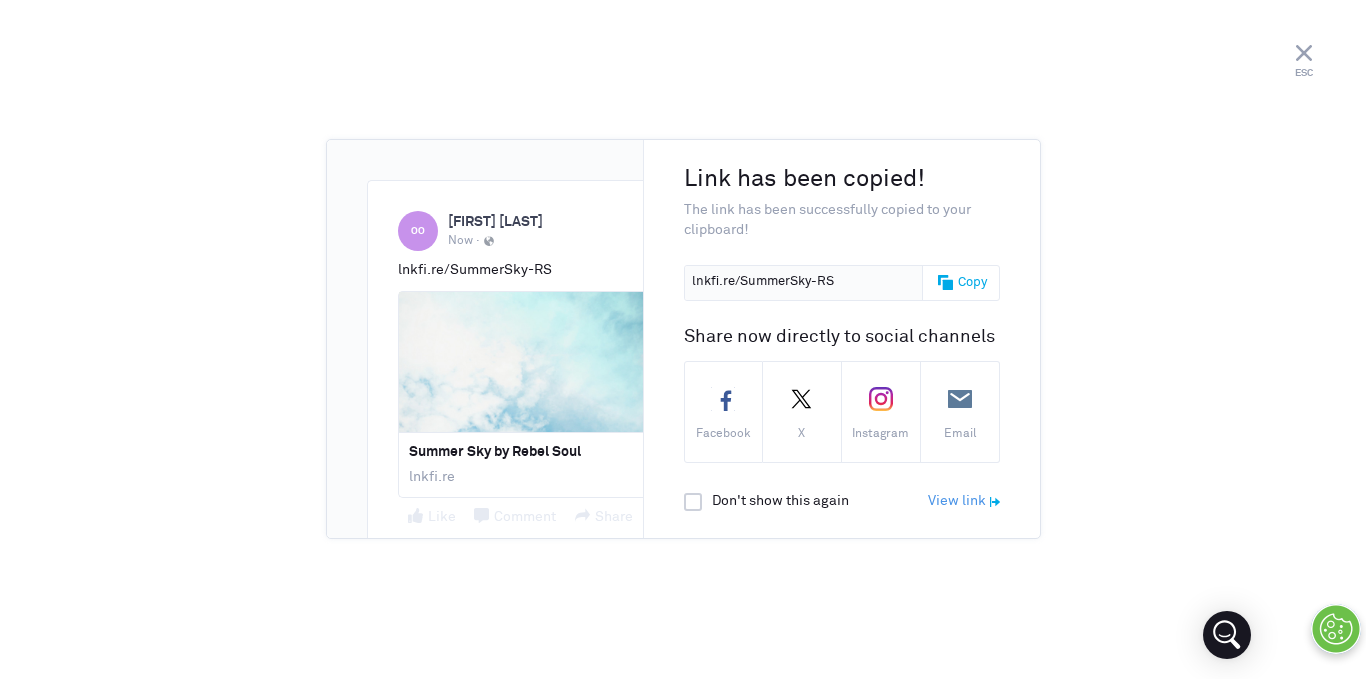 click on "Copy" at bounding box center [957, 283] 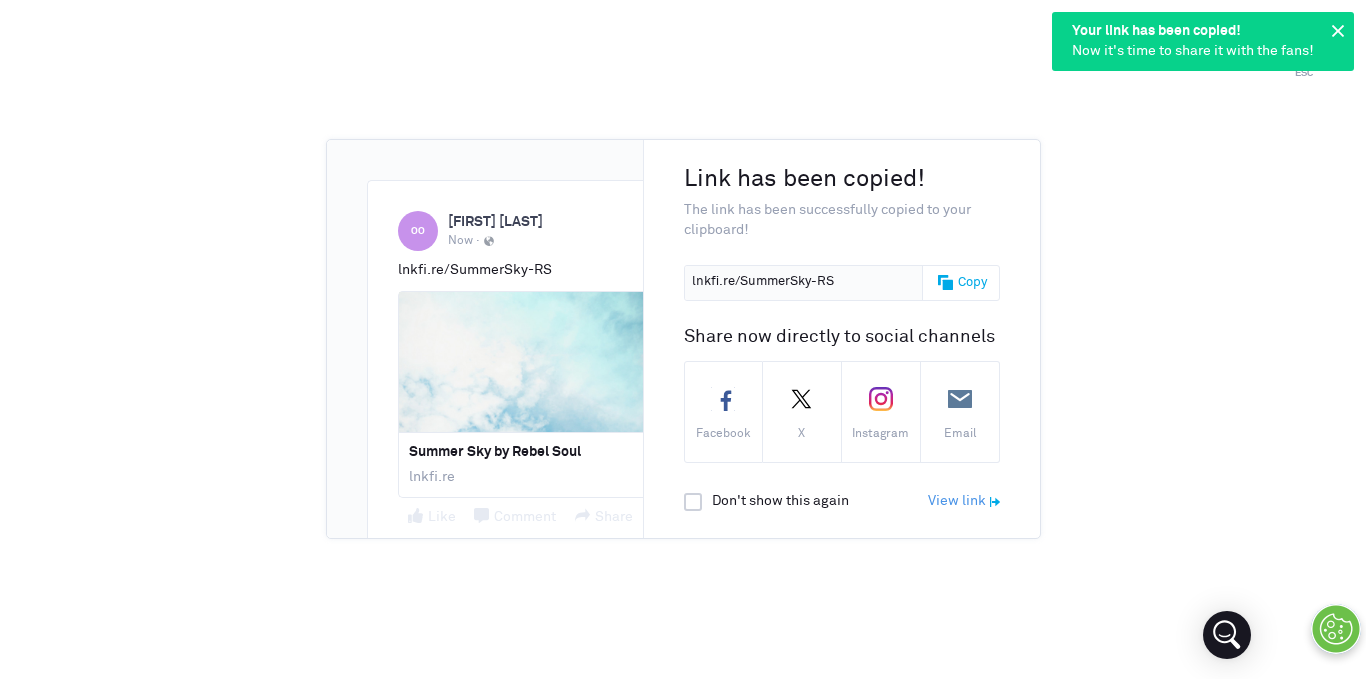 click at bounding box center [1338, 31] 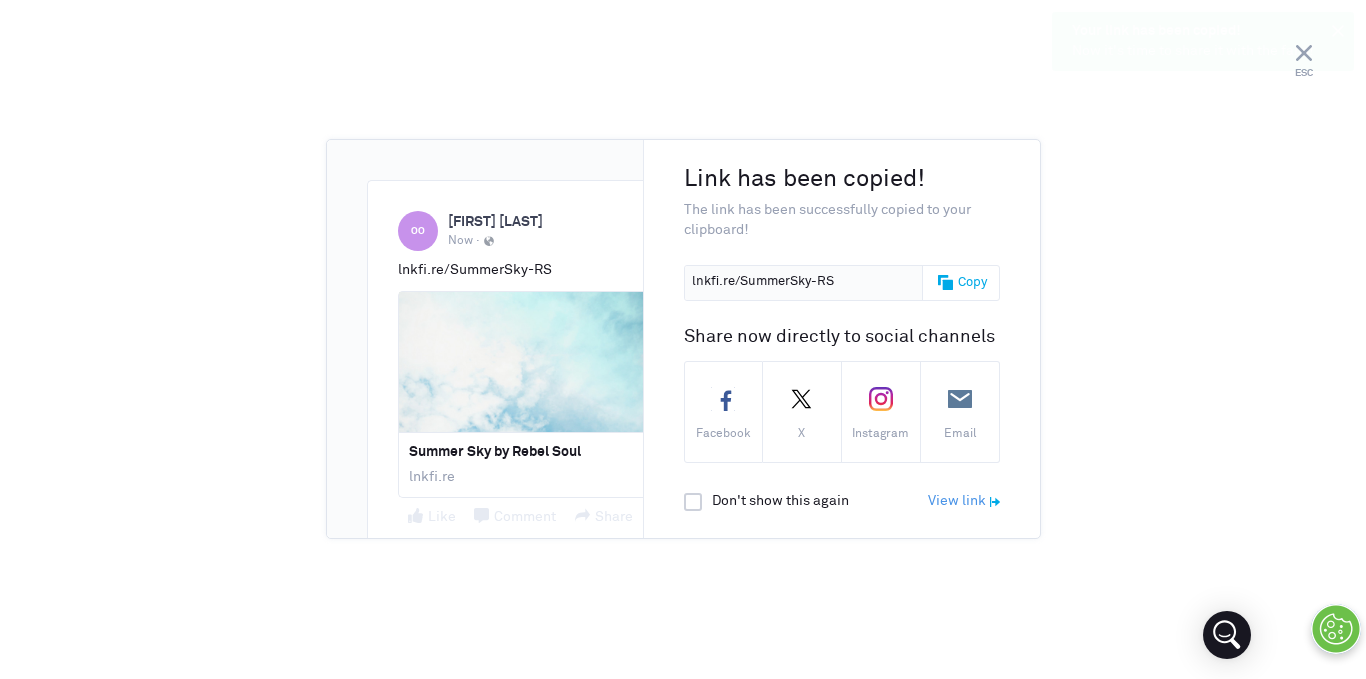 click on "Now it's time to share it with the fans!" at bounding box center [1203, 52] 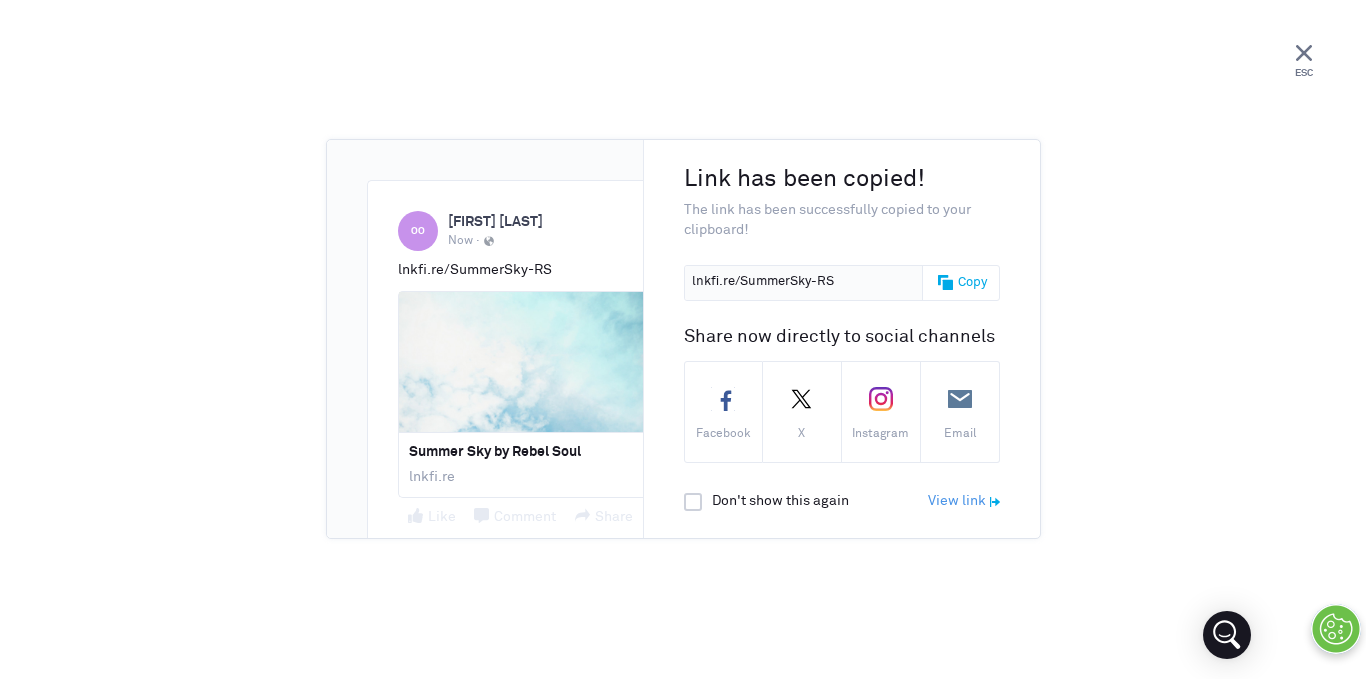 click on "ESC" at bounding box center [1304, 62] 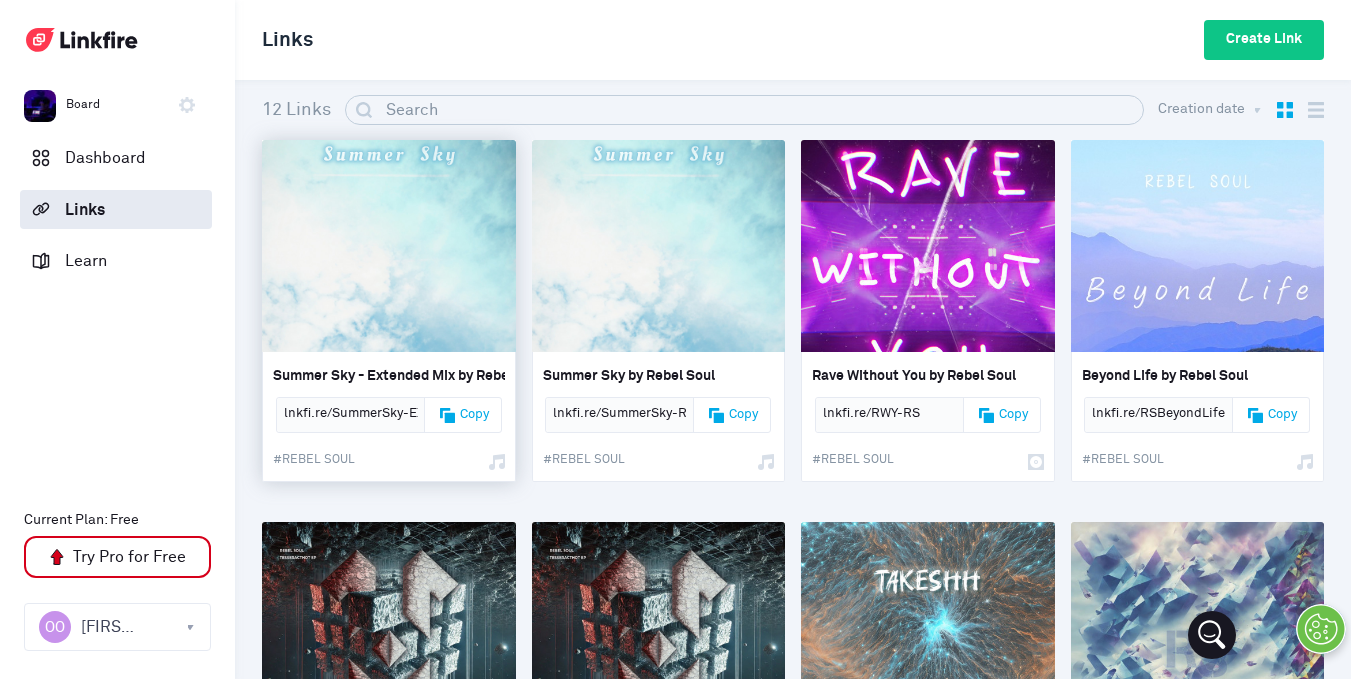scroll, scrollTop: 0, scrollLeft: 88, axis: horizontal 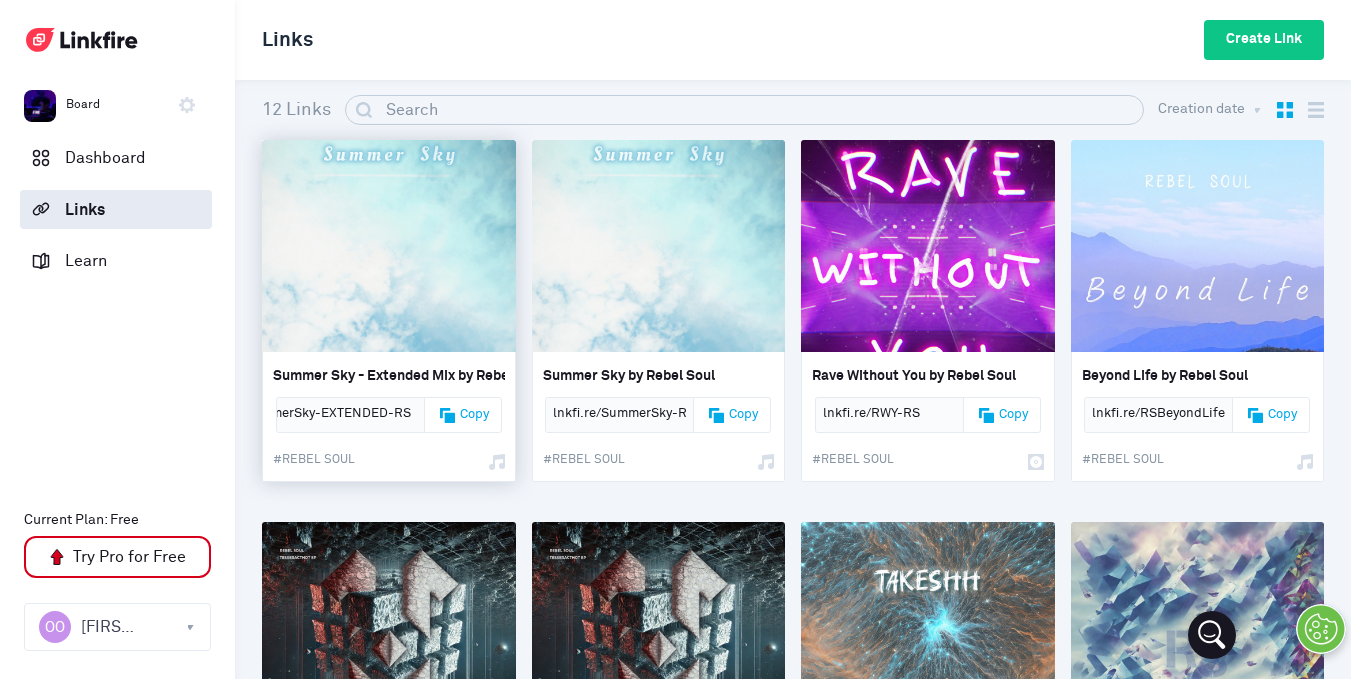 click on "Copy" at bounding box center (459, 415) 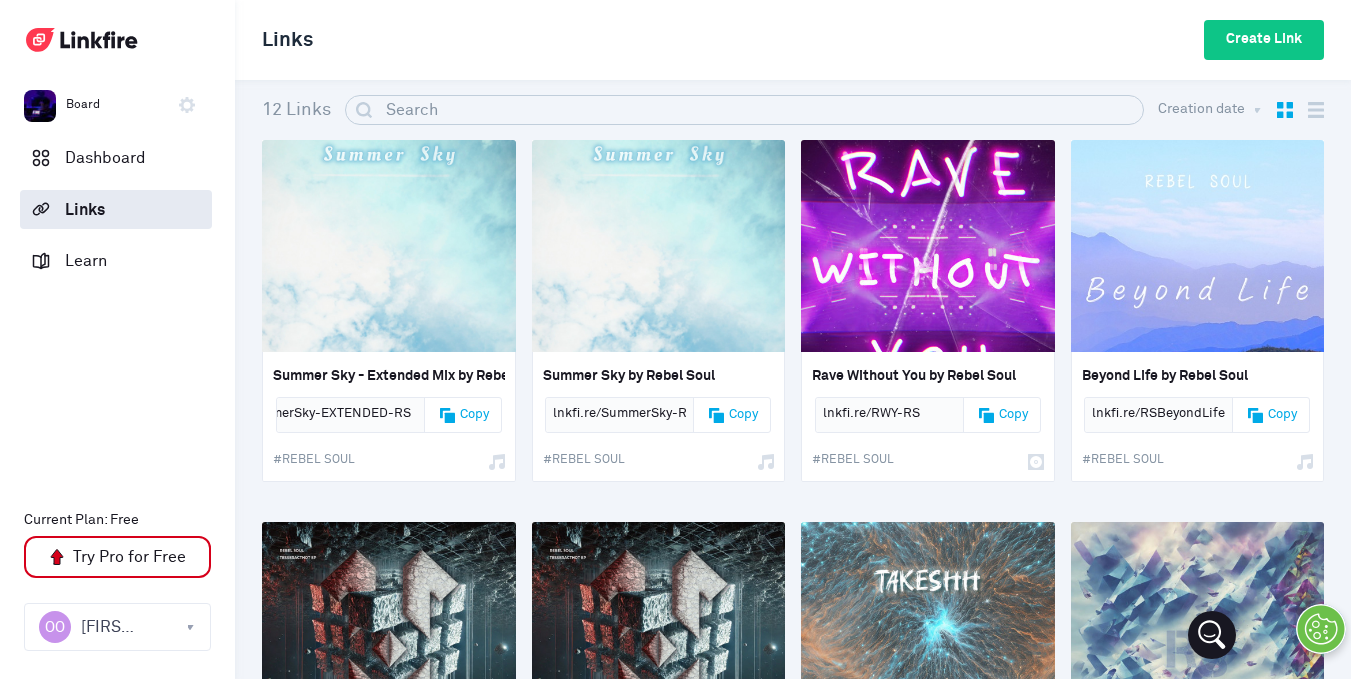 scroll, scrollTop: 0, scrollLeft: 0, axis: both 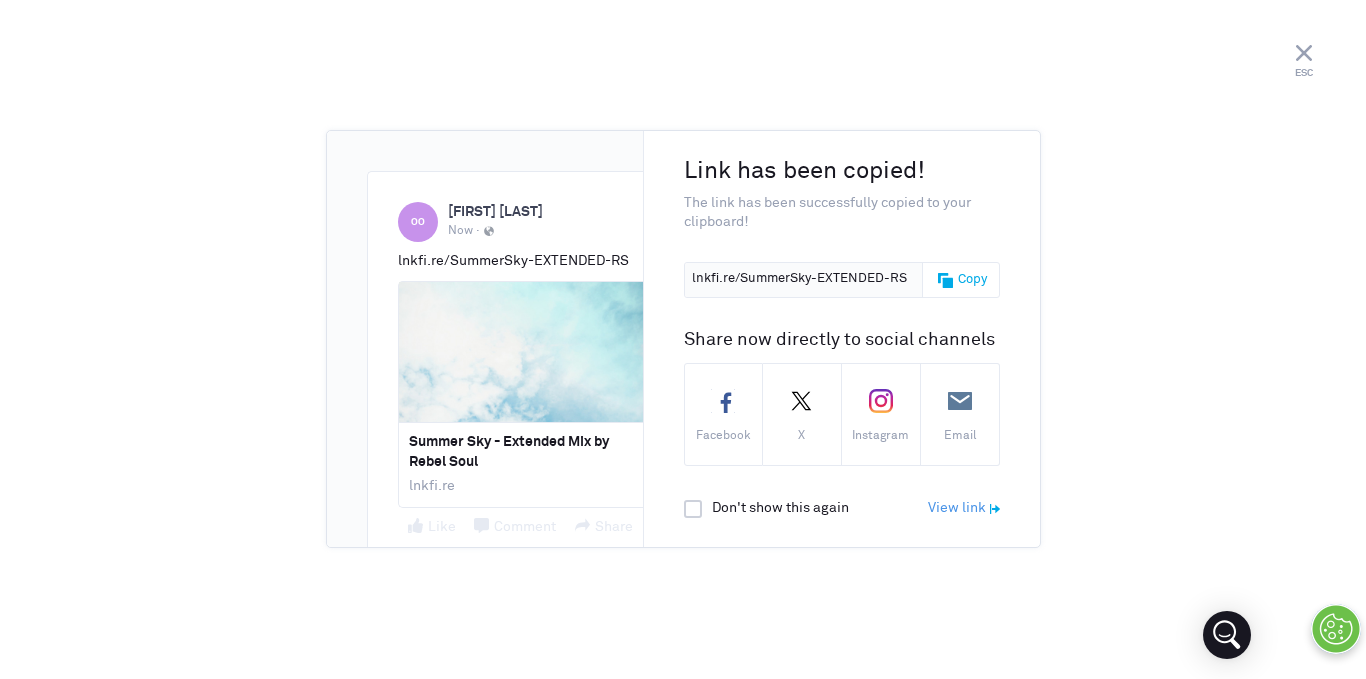 click on "Copy" at bounding box center (972, 280) 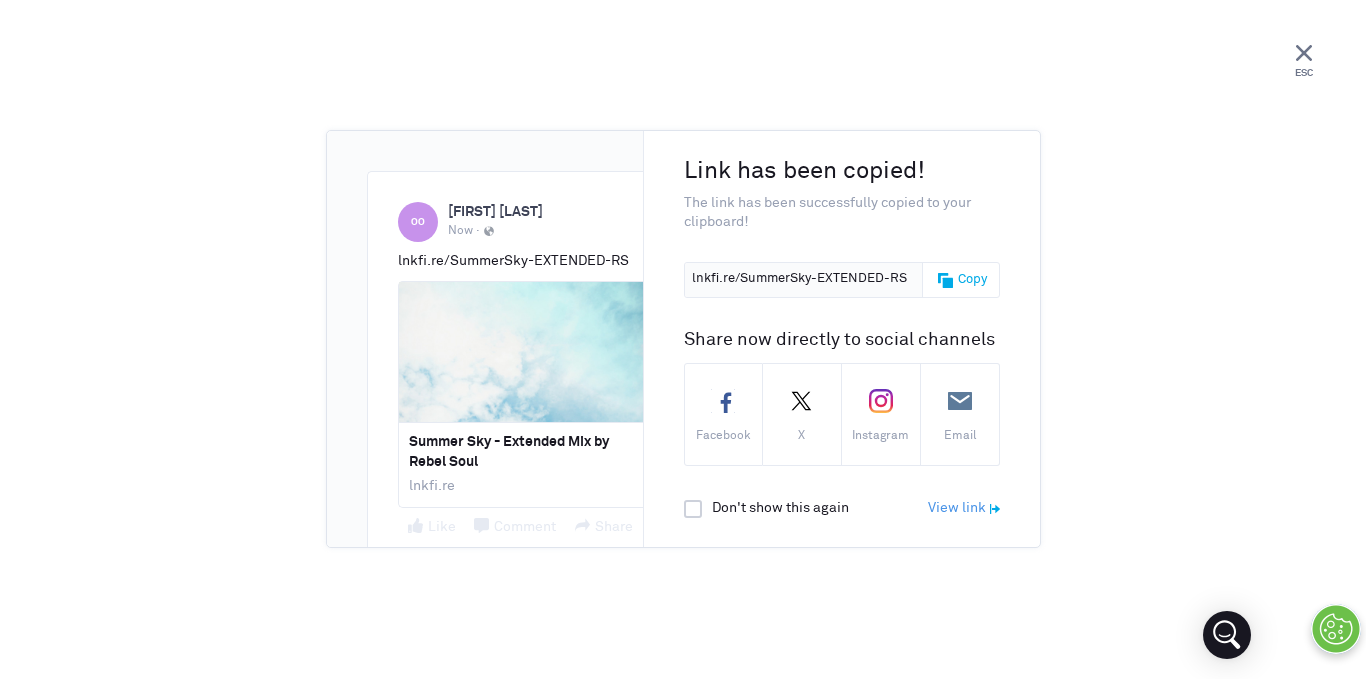 click on "ESC" at bounding box center (1304, 62) 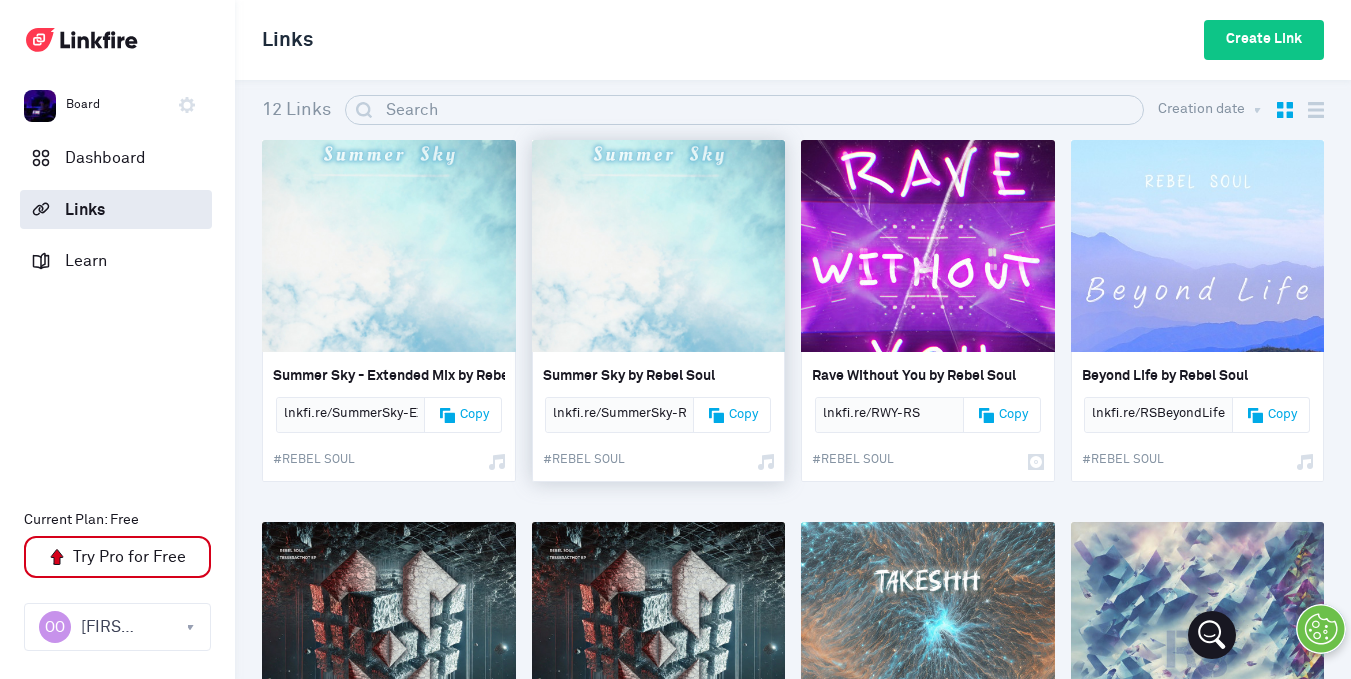 scroll, scrollTop: 0, scrollLeft: 16, axis: horizontal 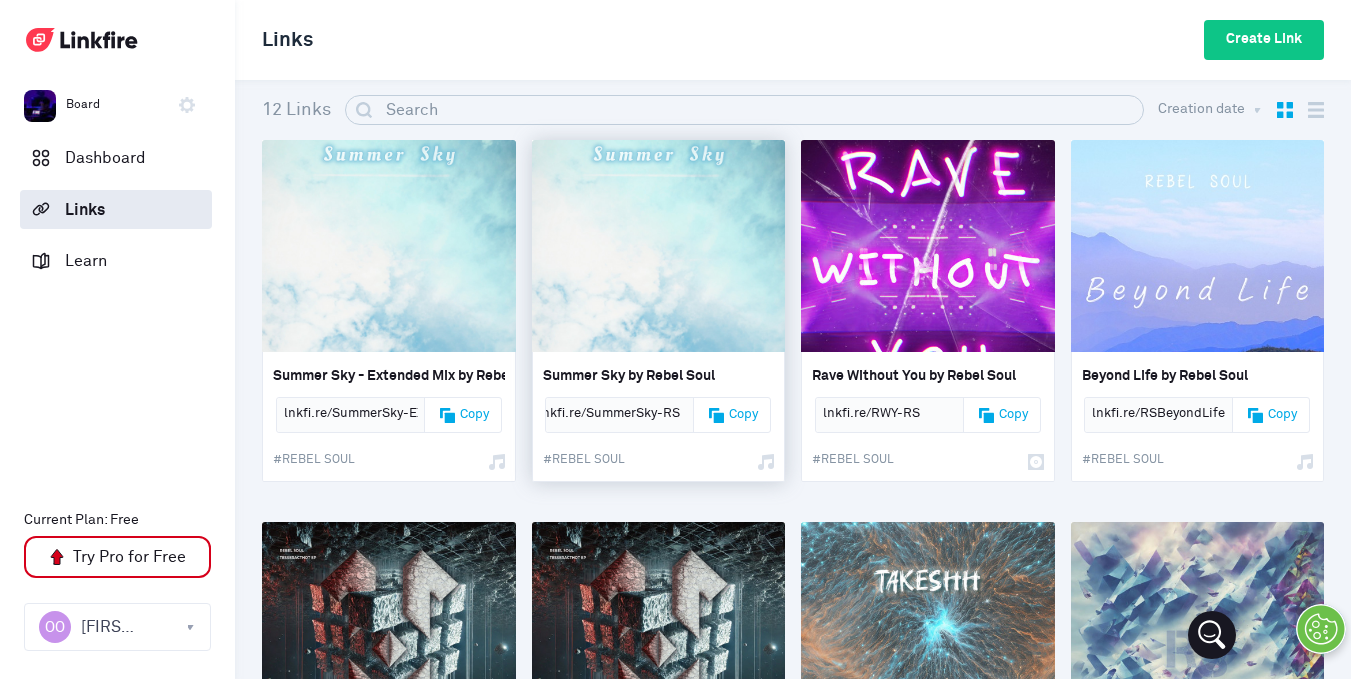 click on "Copy" at bounding box center [728, 415] 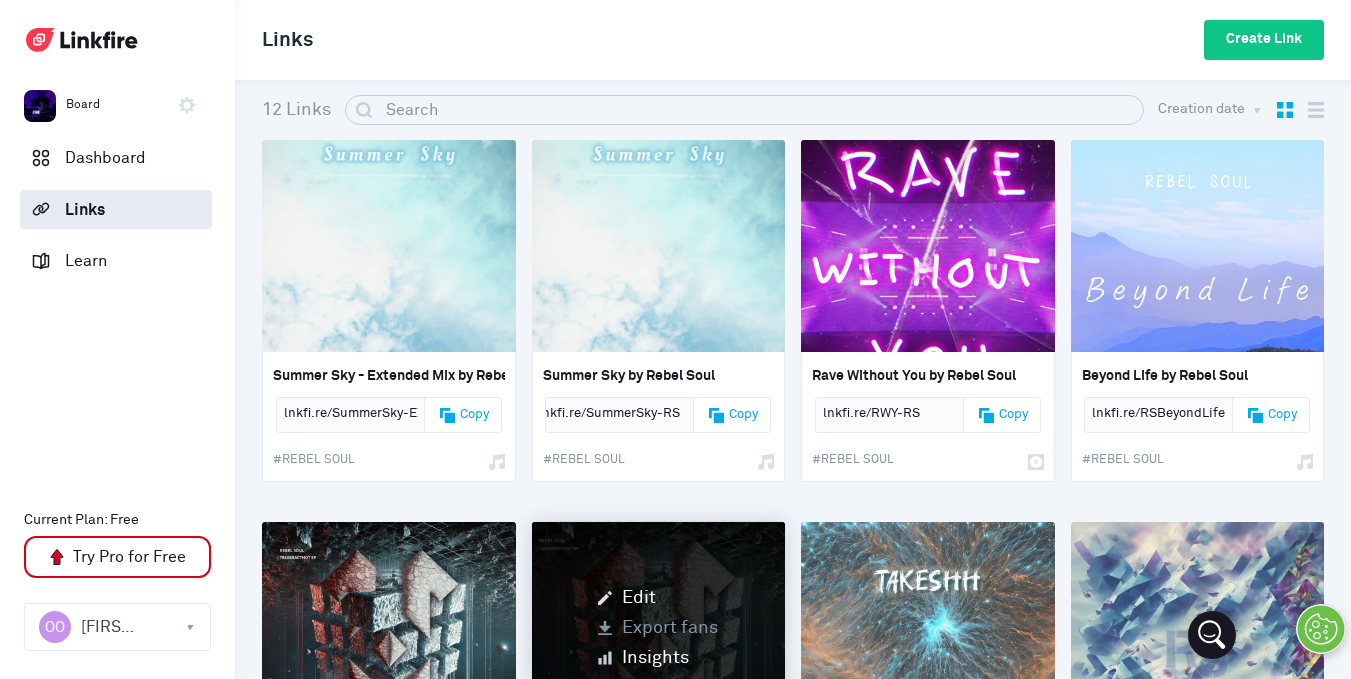 scroll, scrollTop: 0, scrollLeft: 0, axis: both 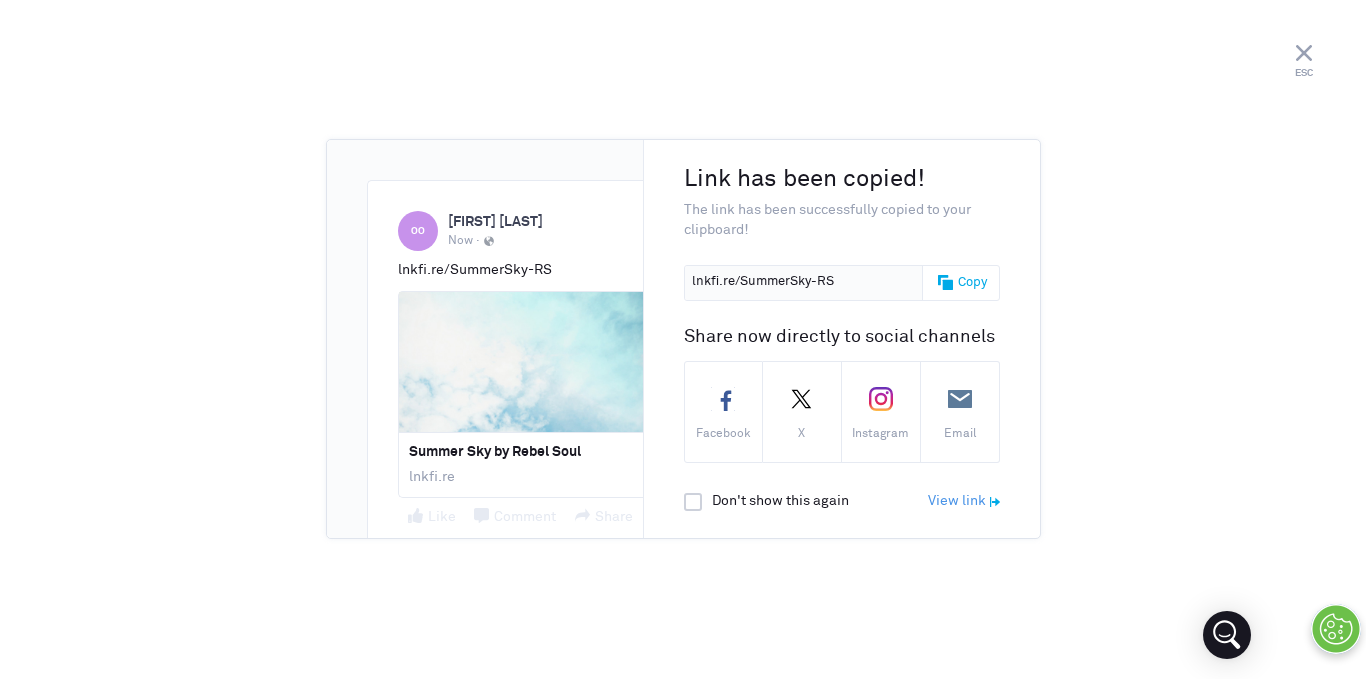 click on "Copy" at bounding box center [972, 283] 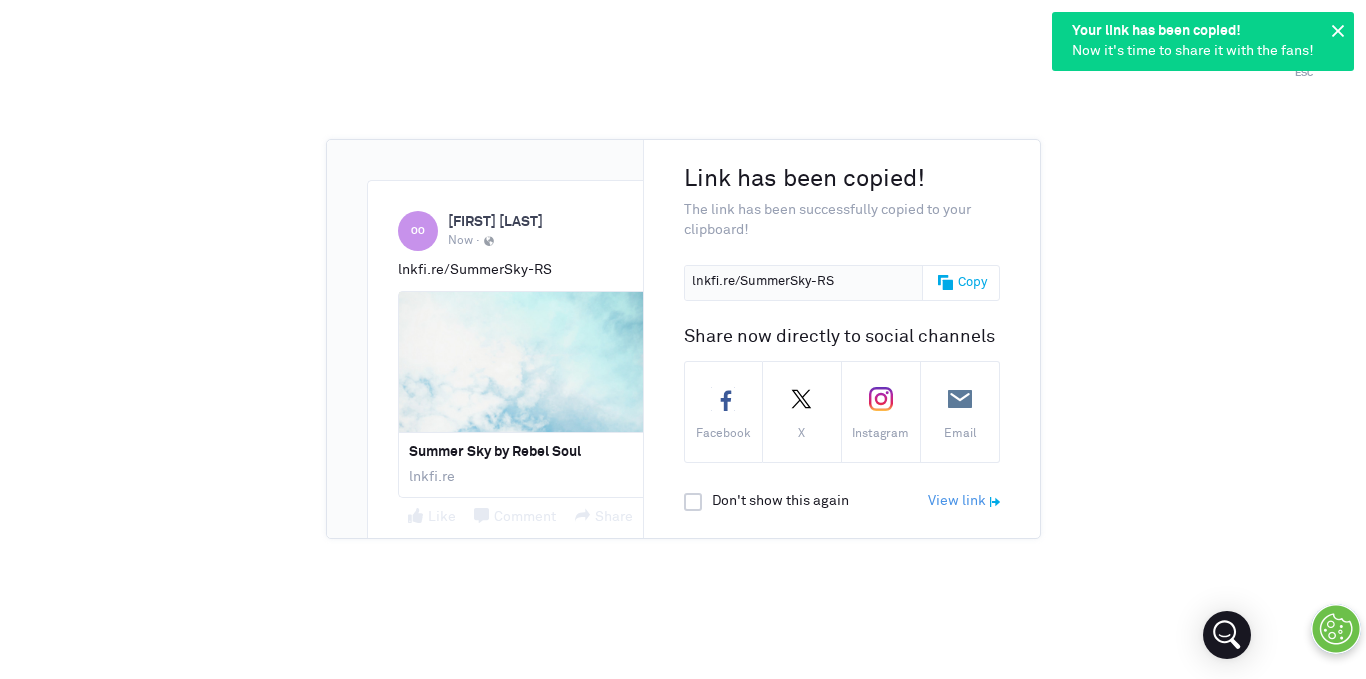 click on "Your link has been copied! Now it's time to share it with the fans!" at bounding box center (1203, 41) 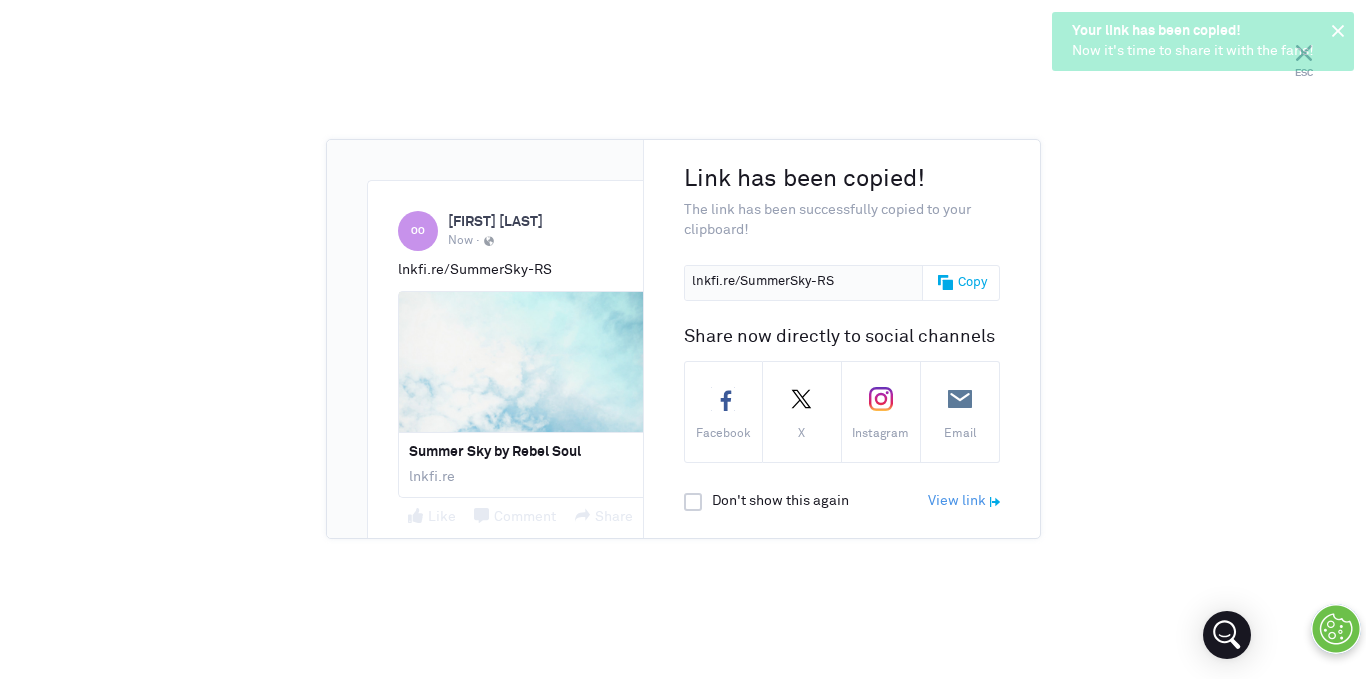 click on "Now it's time to share it with the fans!" at bounding box center (1203, 52) 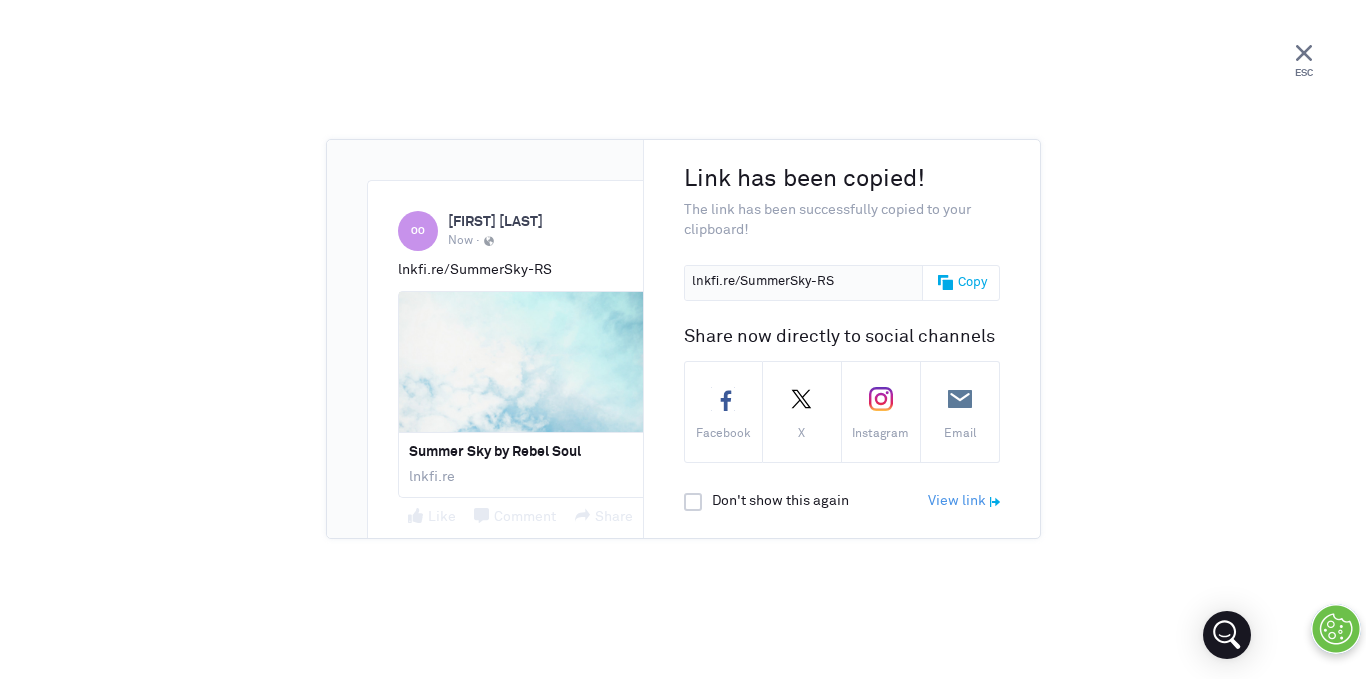 click at bounding box center (1304, 53) 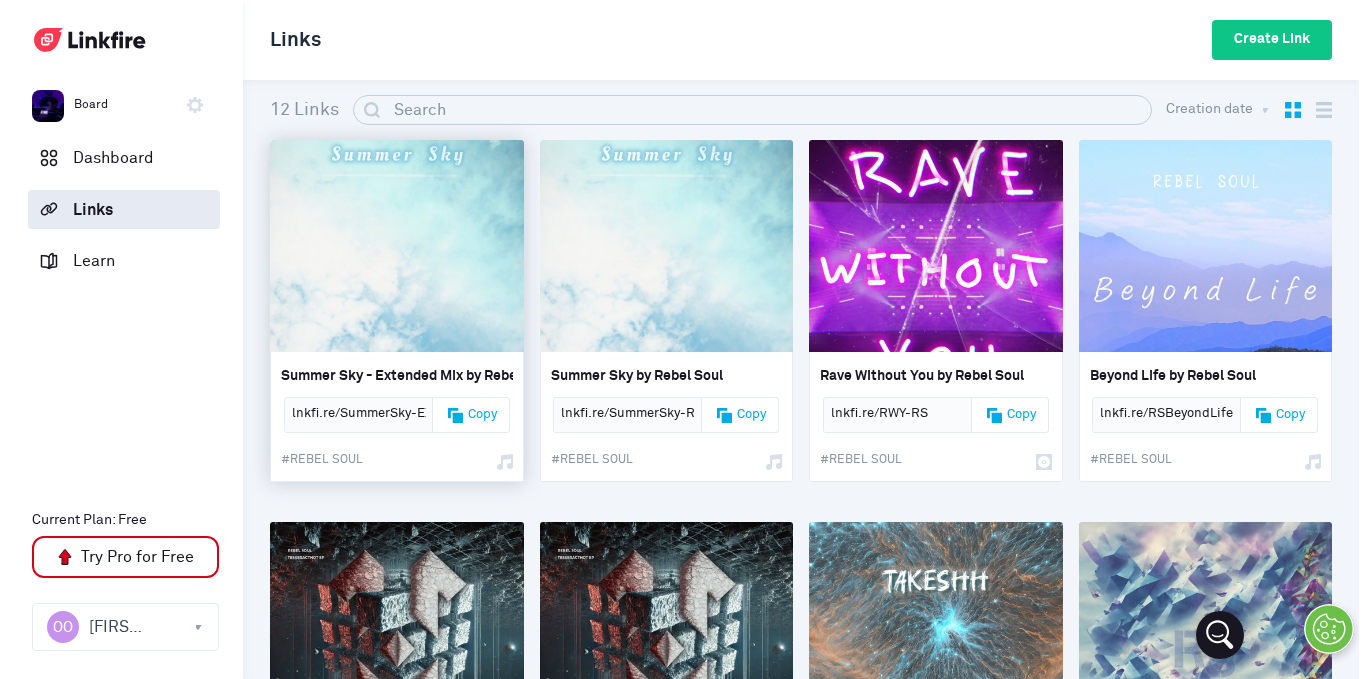 scroll, scrollTop: 0, scrollLeft: 88, axis: horizontal 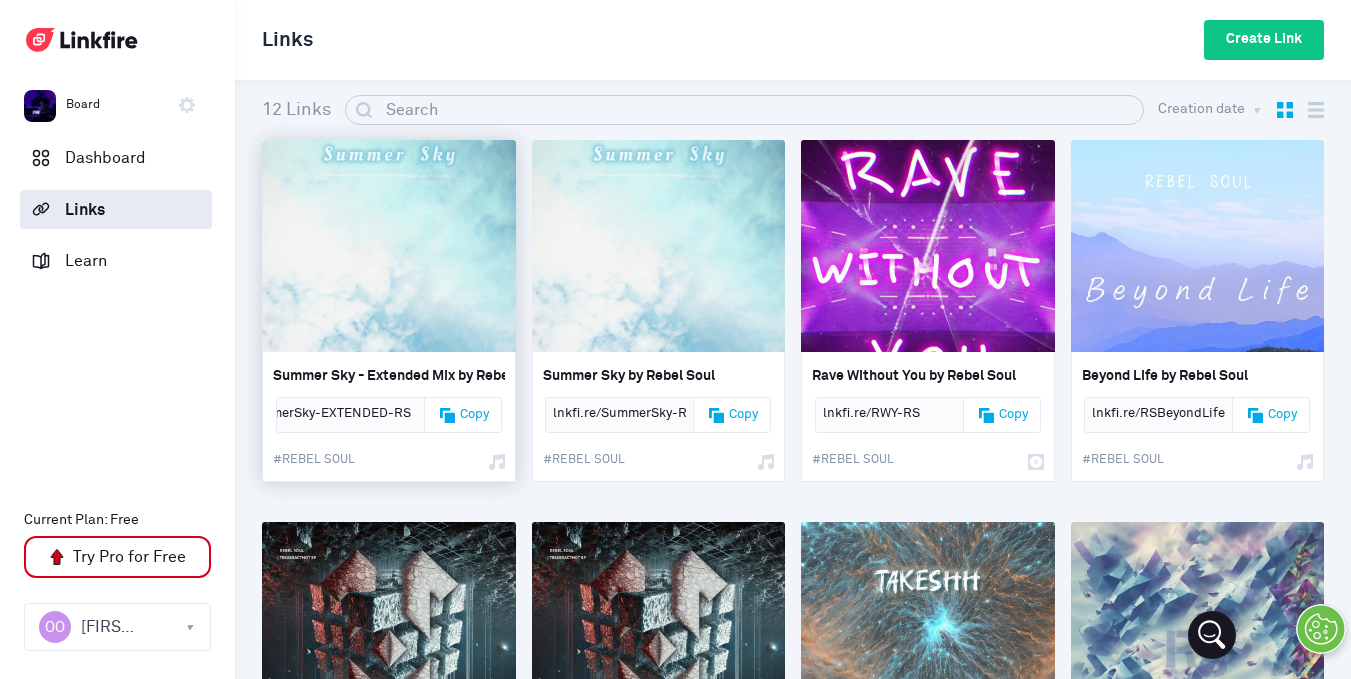 click on "Copy" at bounding box center [474, 415] 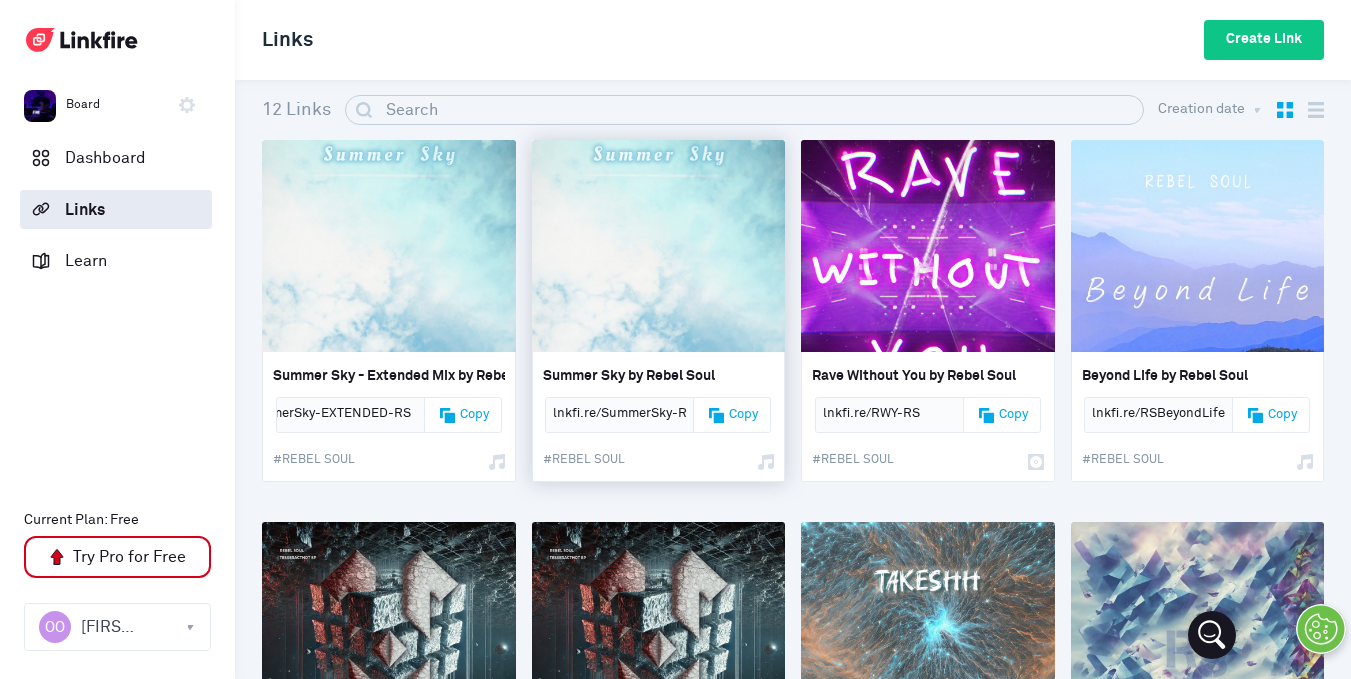 scroll, scrollTop: 0, scrollLeft: 0, axis: both 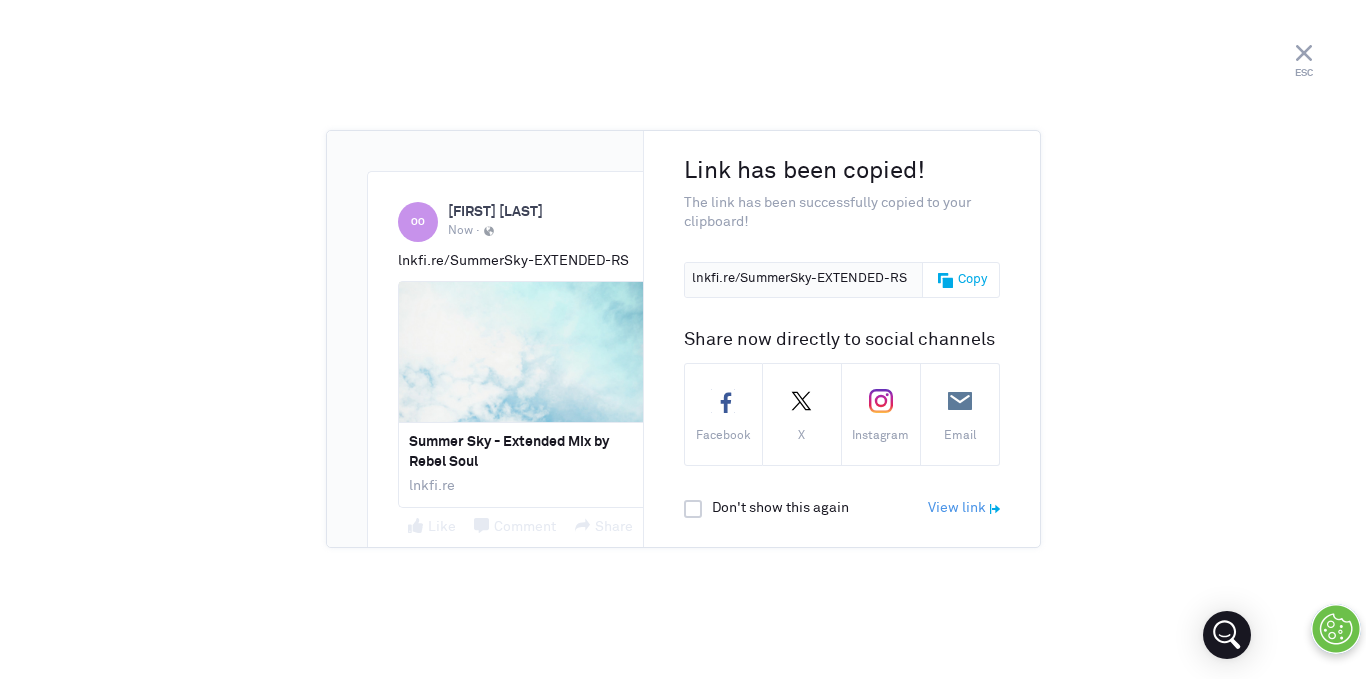 click on "Copy" at bounding box center [972, 280] 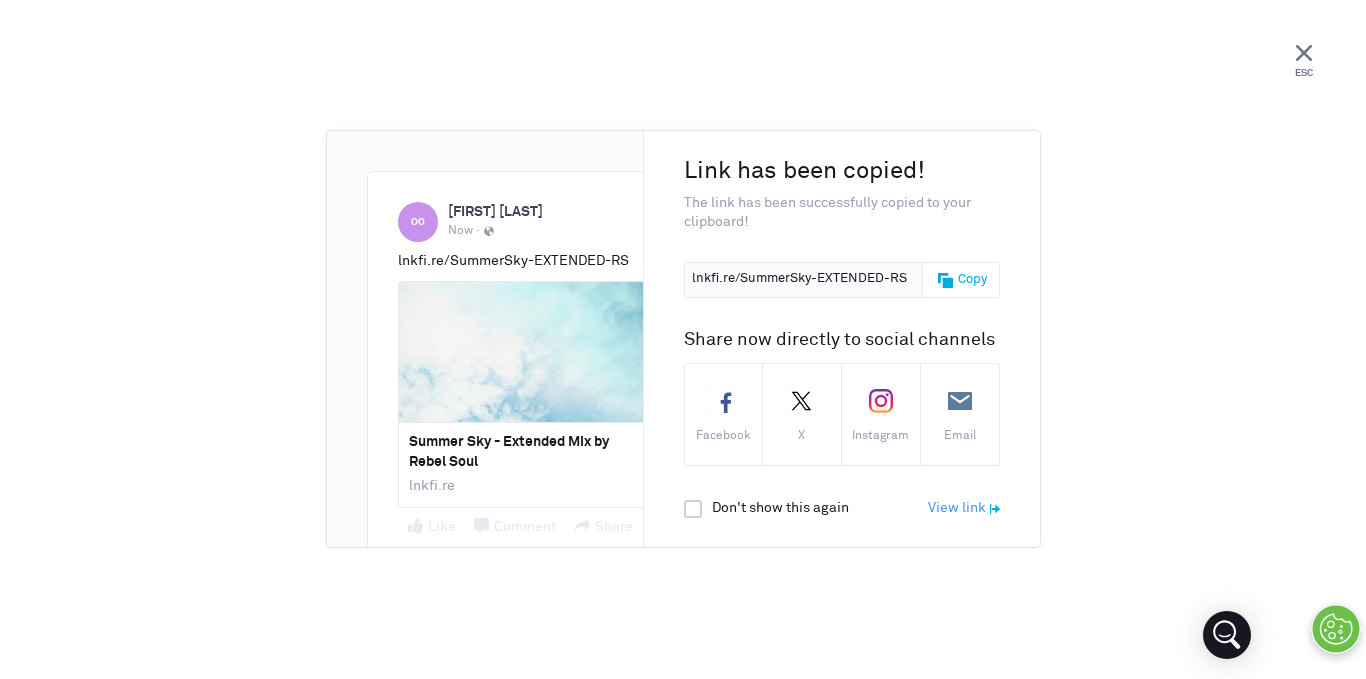 click at bounding box center (1304, 52) 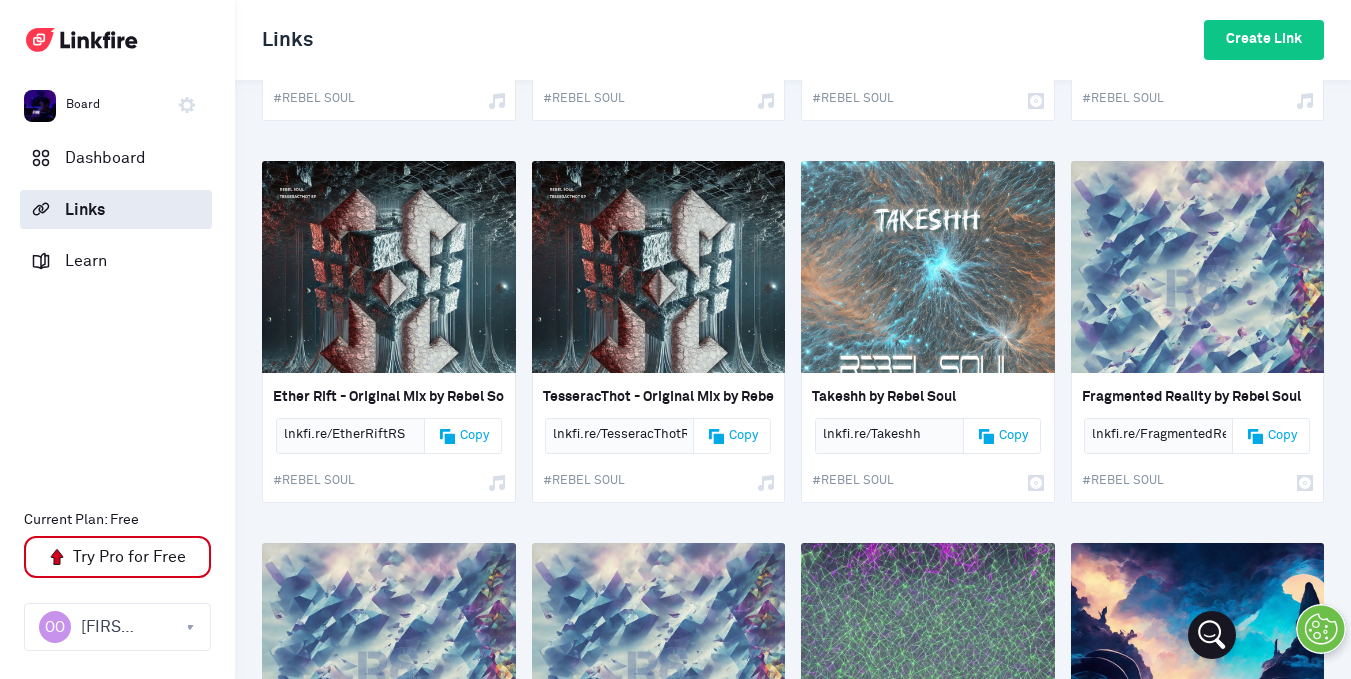 scroll, scrollTop: 0, scrollLeft: 0, axis: both 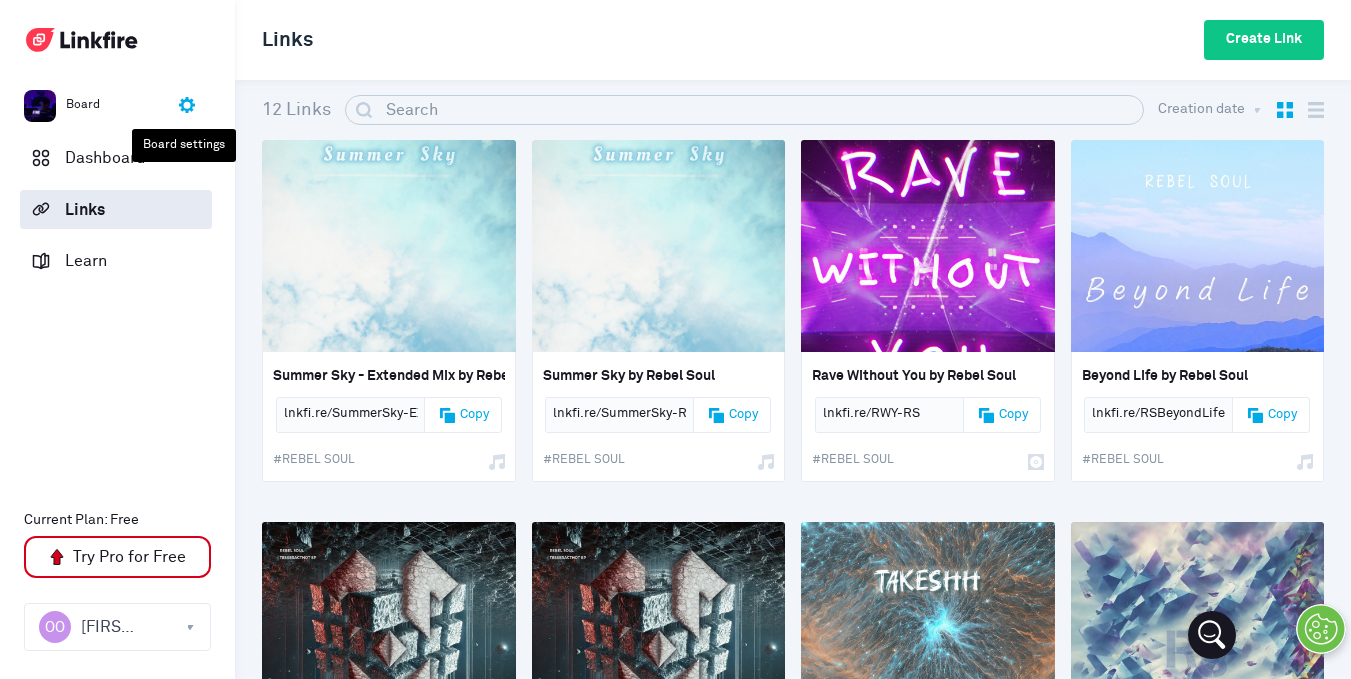 click at bounding box center [183, 102] 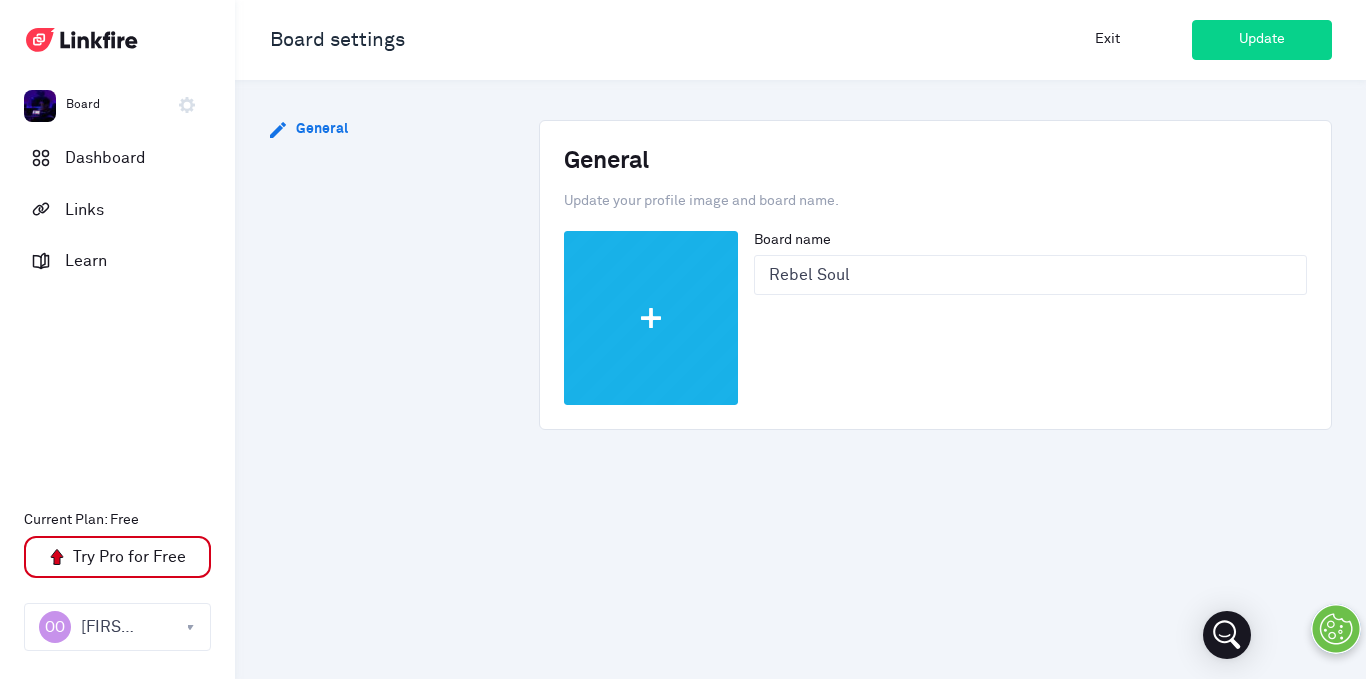 click at bounding box center [651, 318] 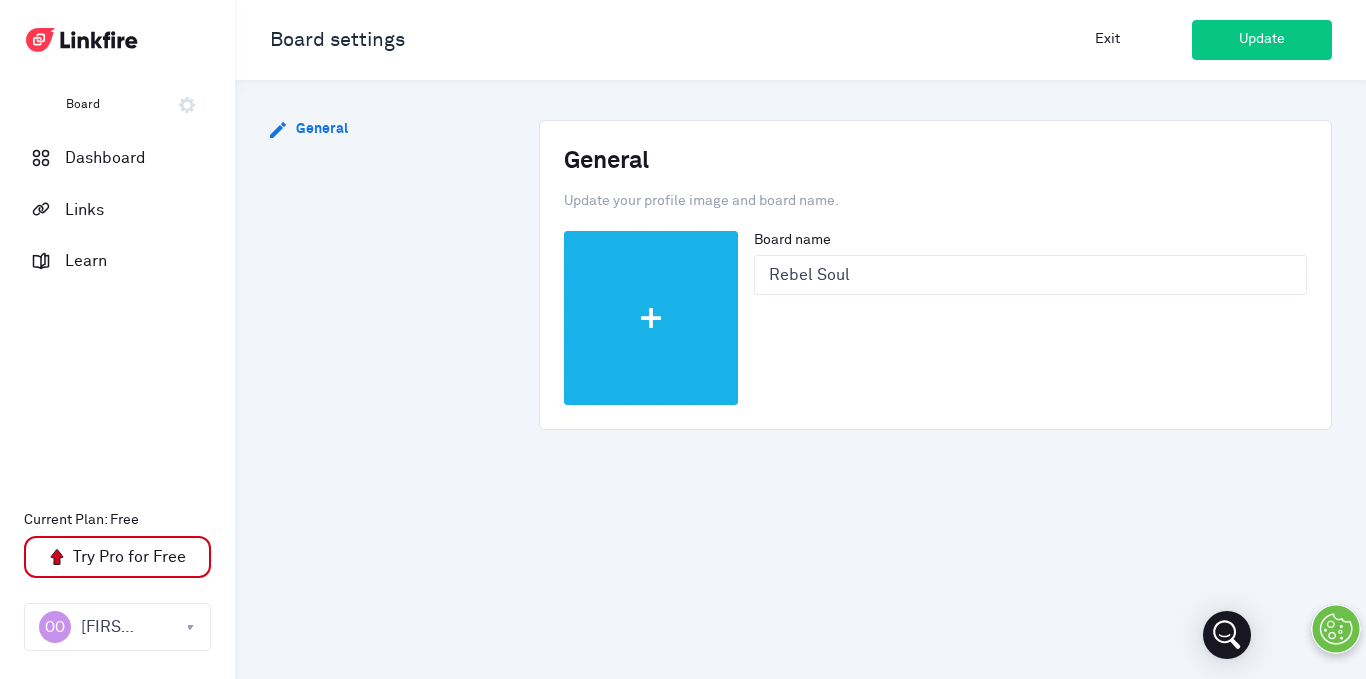 click on "Update" at bounding box center (1262, 40) 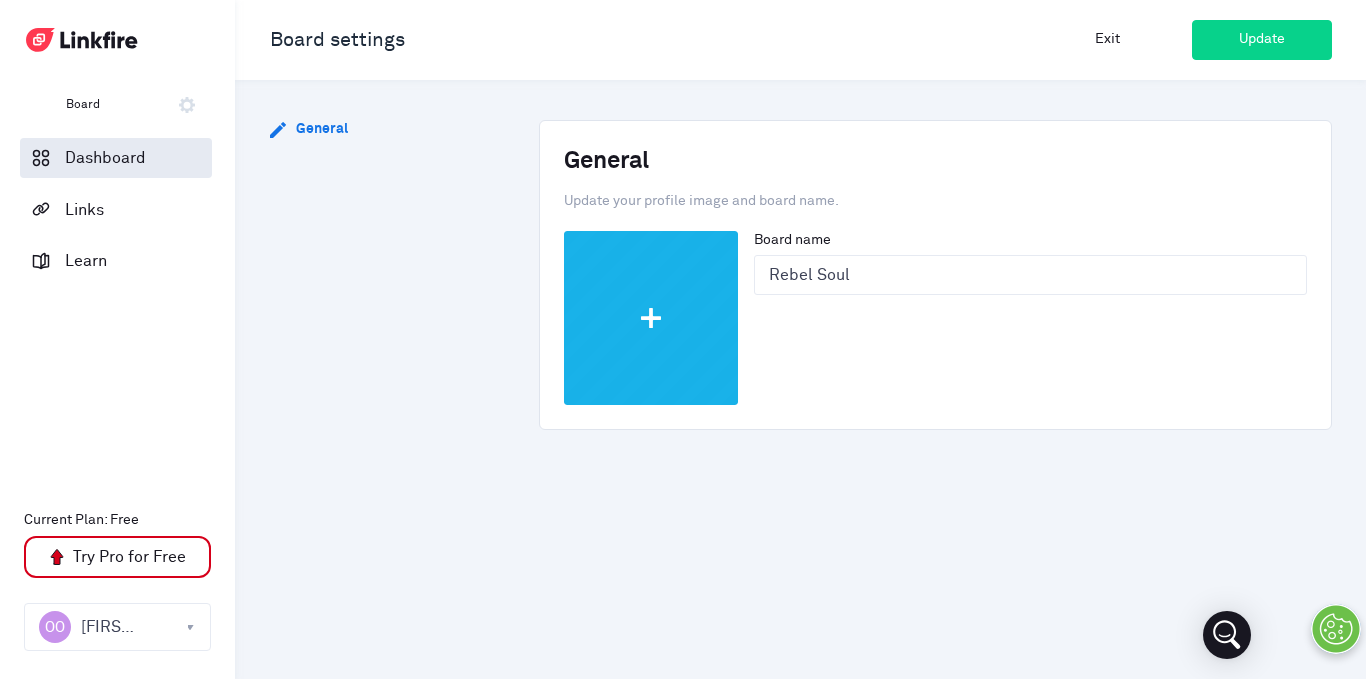 click on "Dashboard" at bounding box center (98, 157) 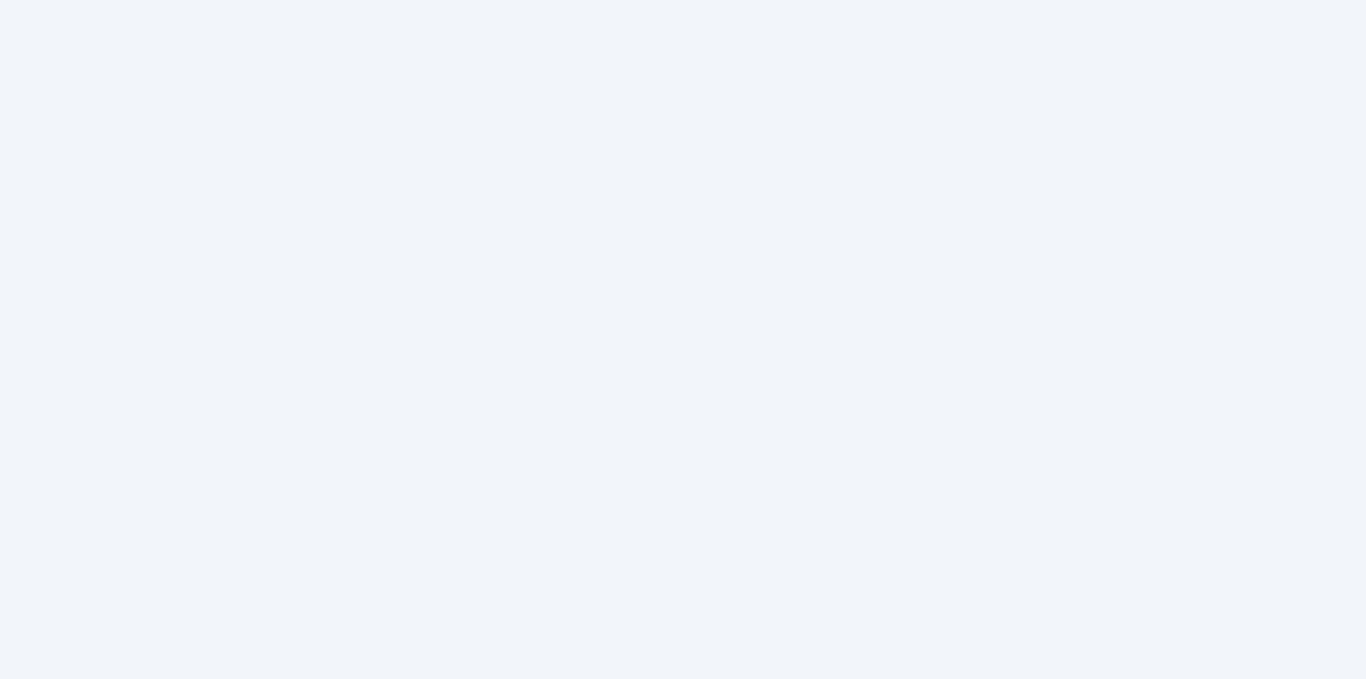 scroll, scrollTop: 0, scrollLeft: 0, axis: both 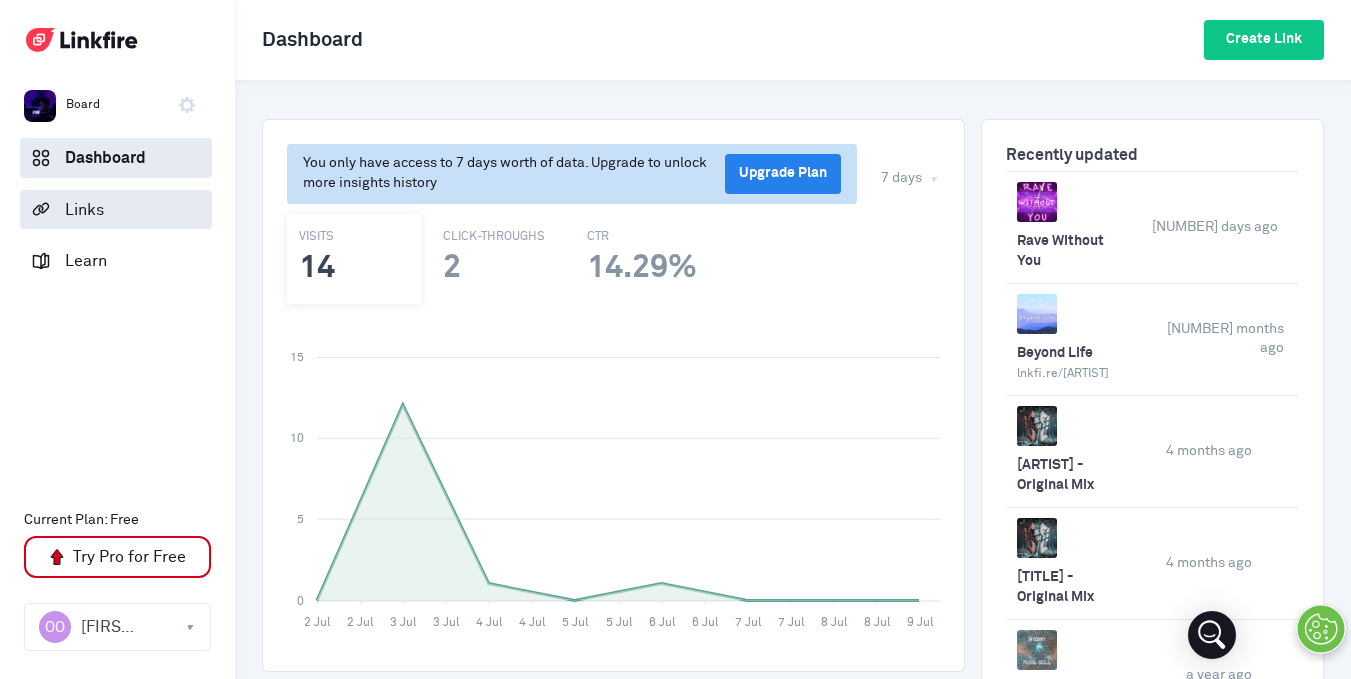 click on "Links" at bounding box center [77, 209] 